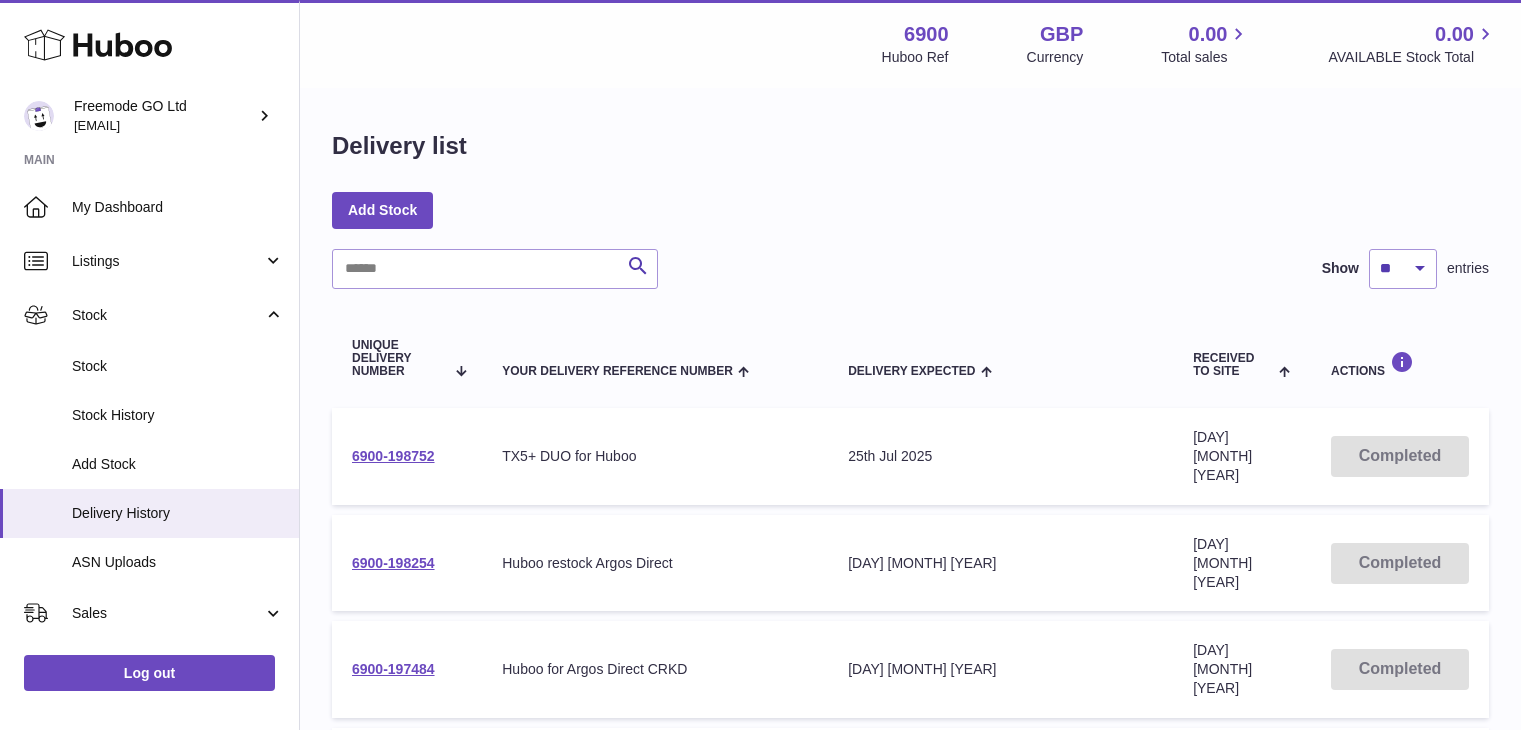 scroll, scrollTop: 0, scrollLeft: 0, axis: both 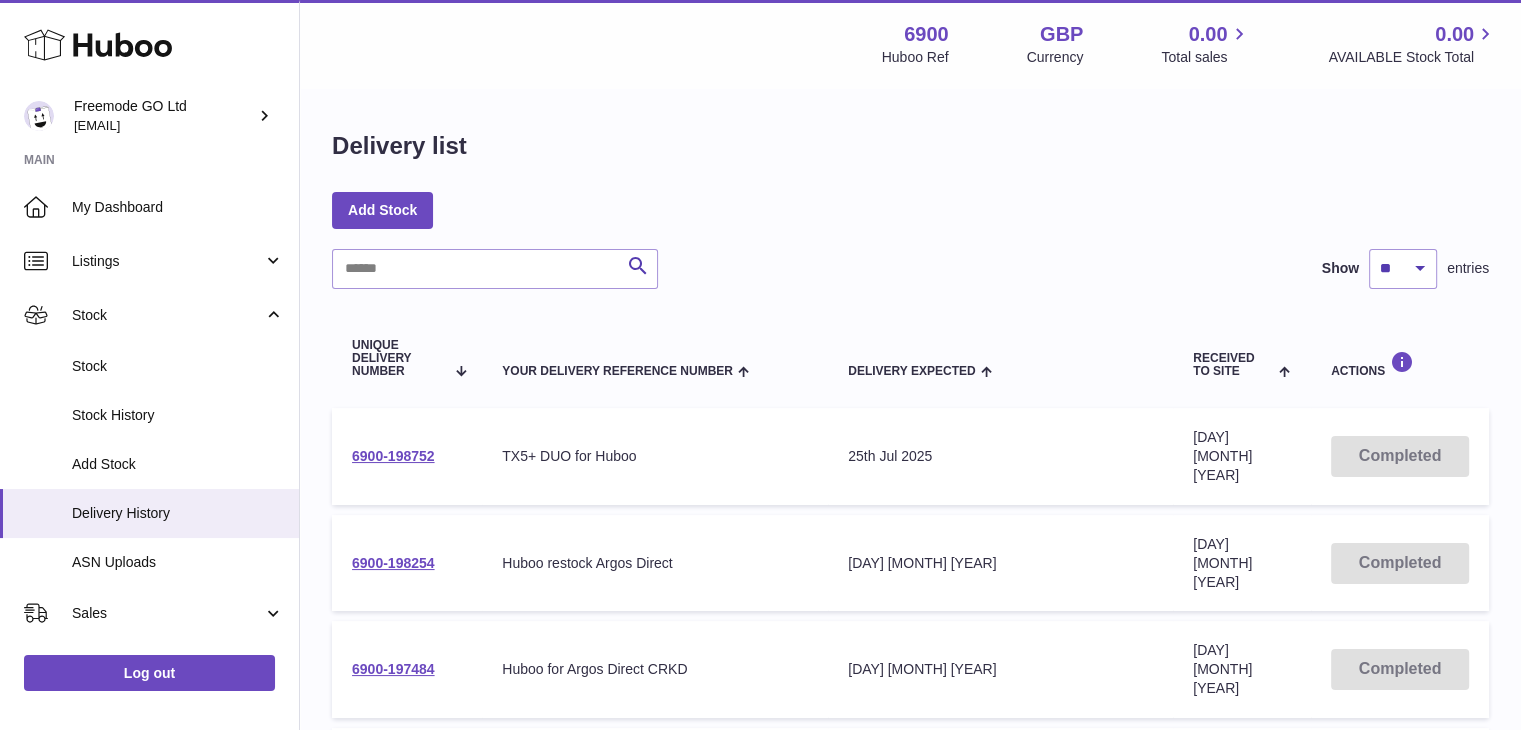 click 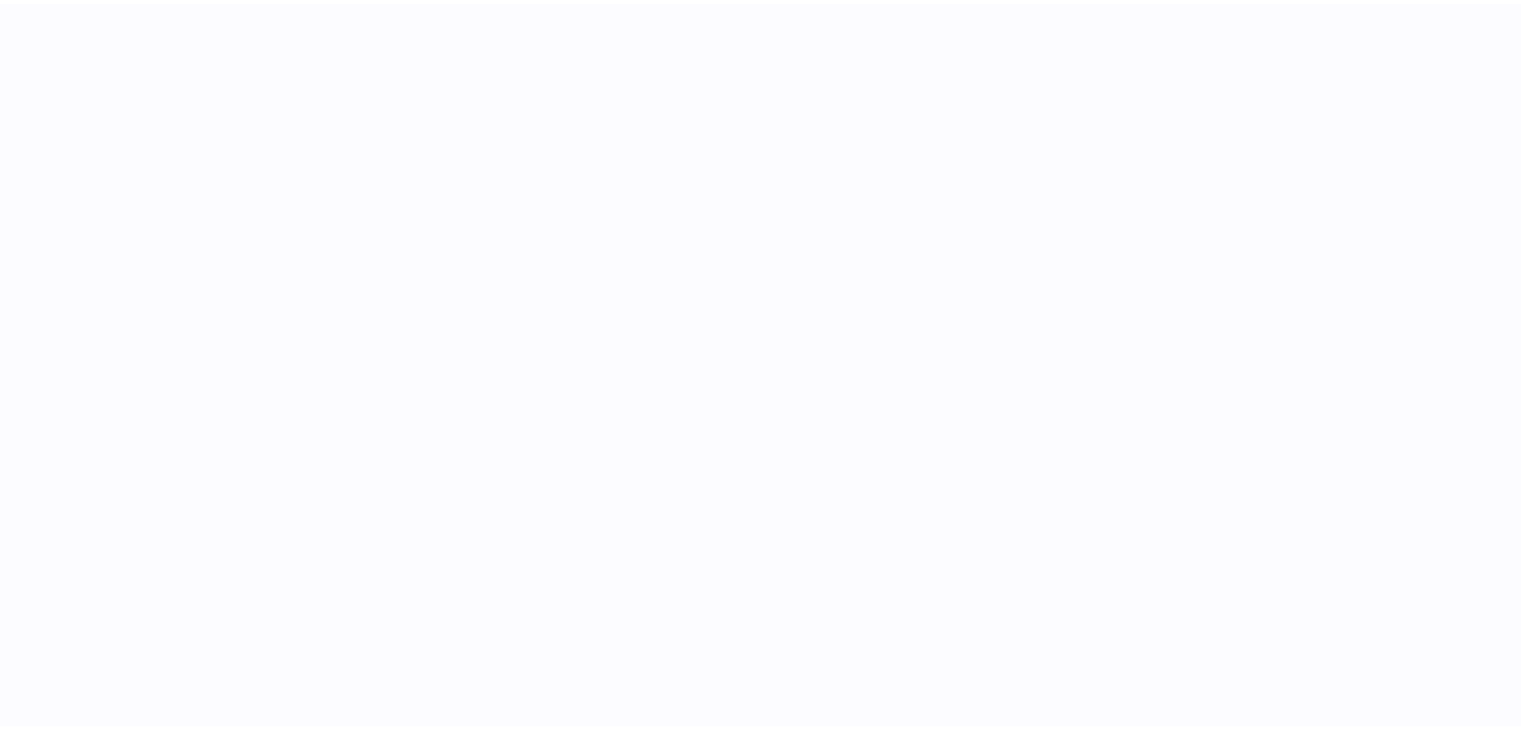 scroll, scrollTop: 0, scrollLeft: 0, axis: both 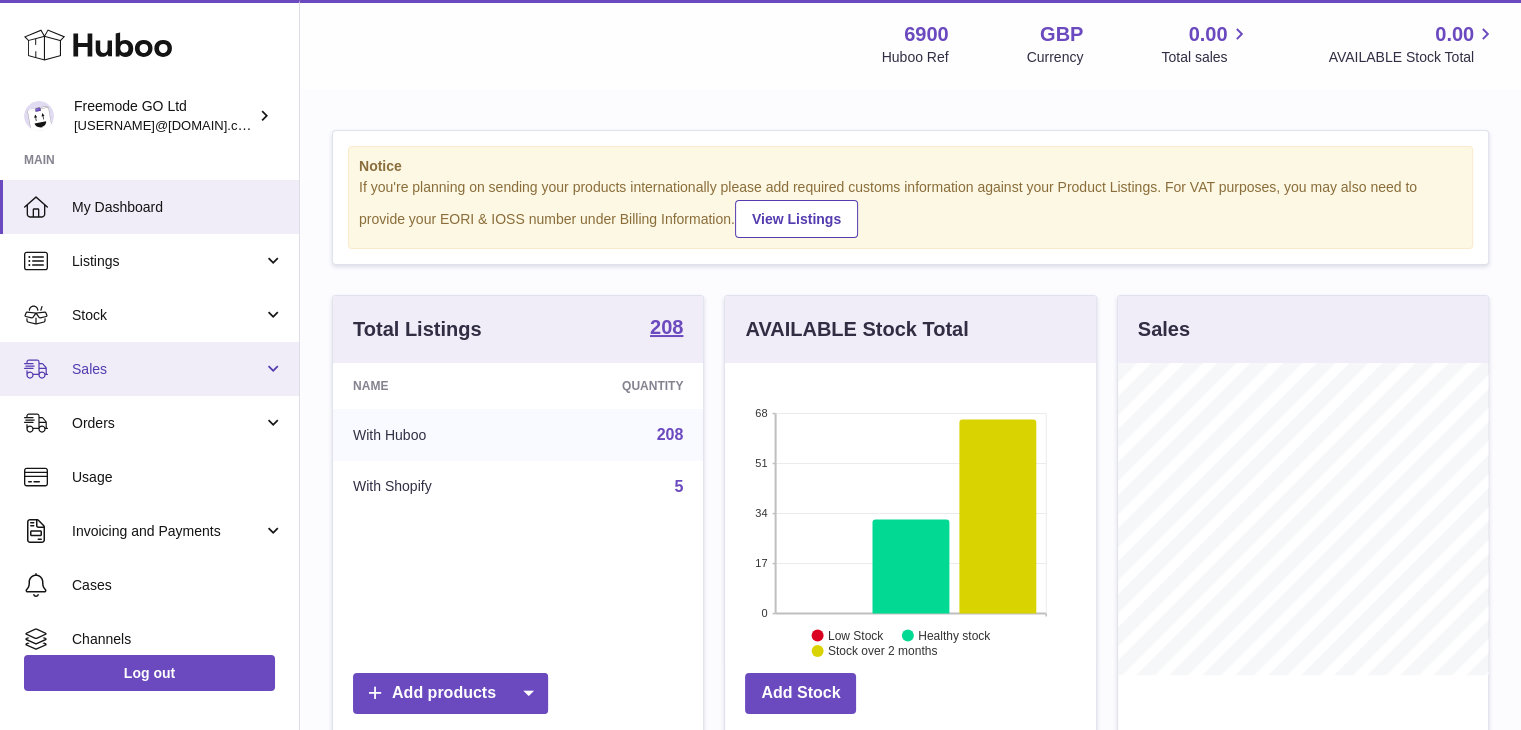 click on "Sales" at bounding box center [167, 369] 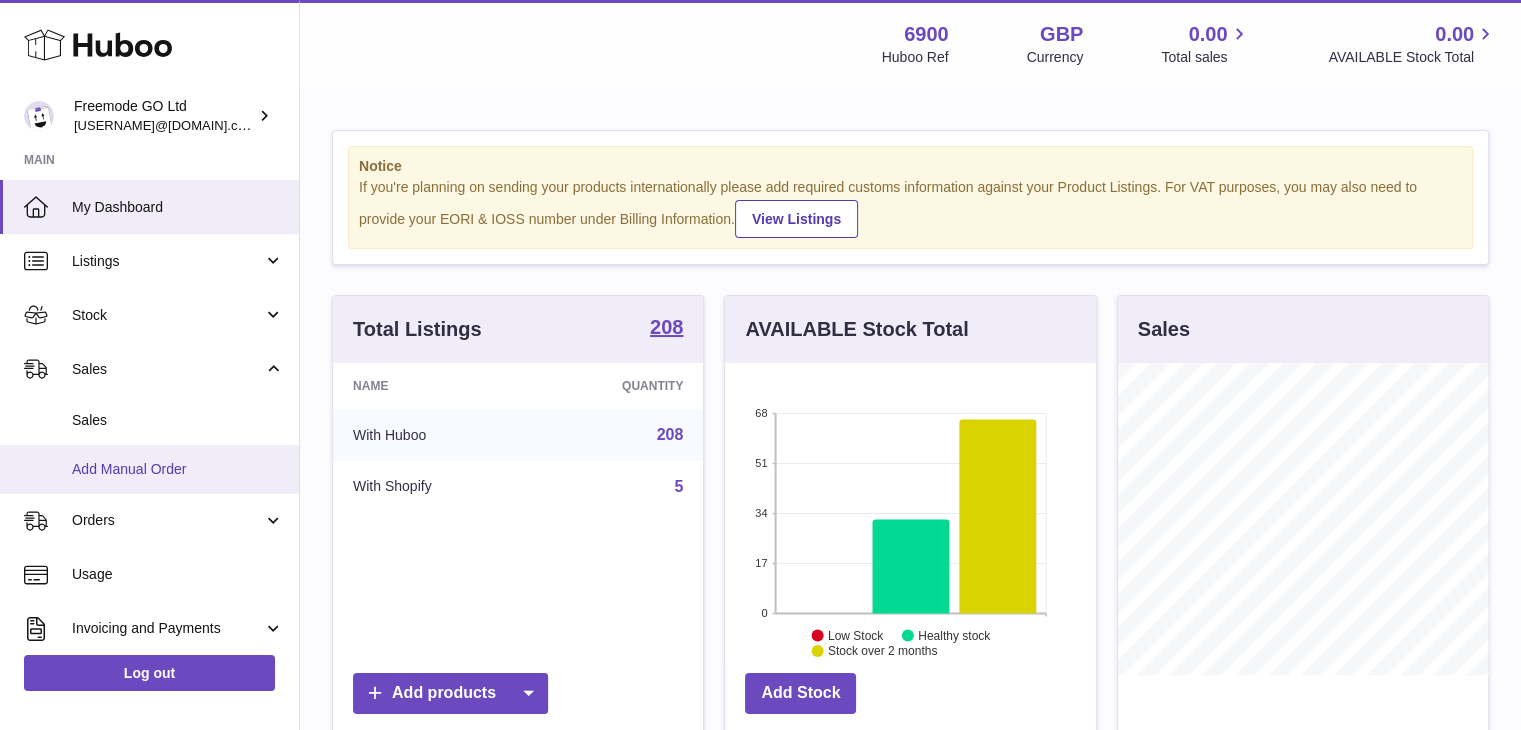 click on "Add Manual Order" at bounding box center (149, 469) 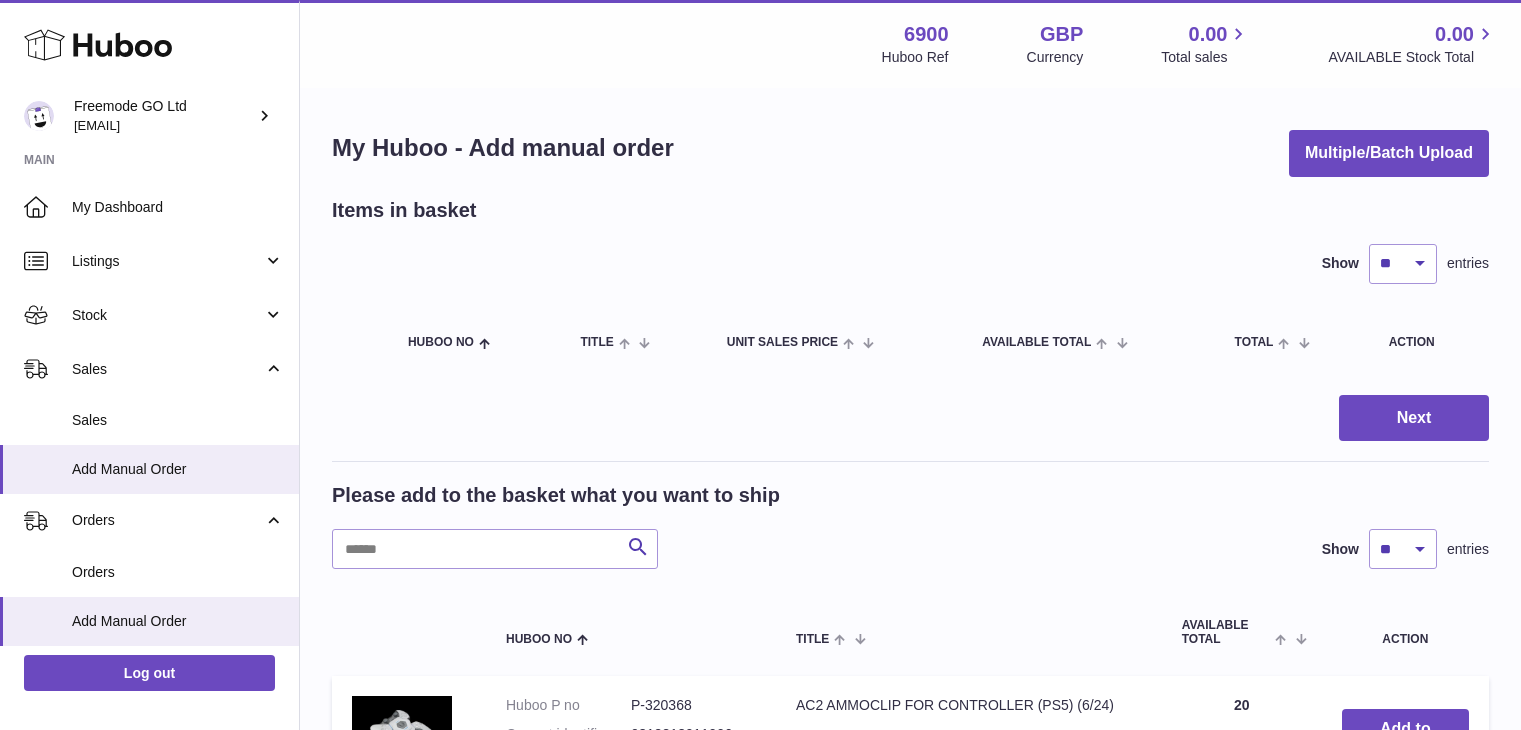 scroll, scrollTop: 0, scrollLeft: 0, axis: both 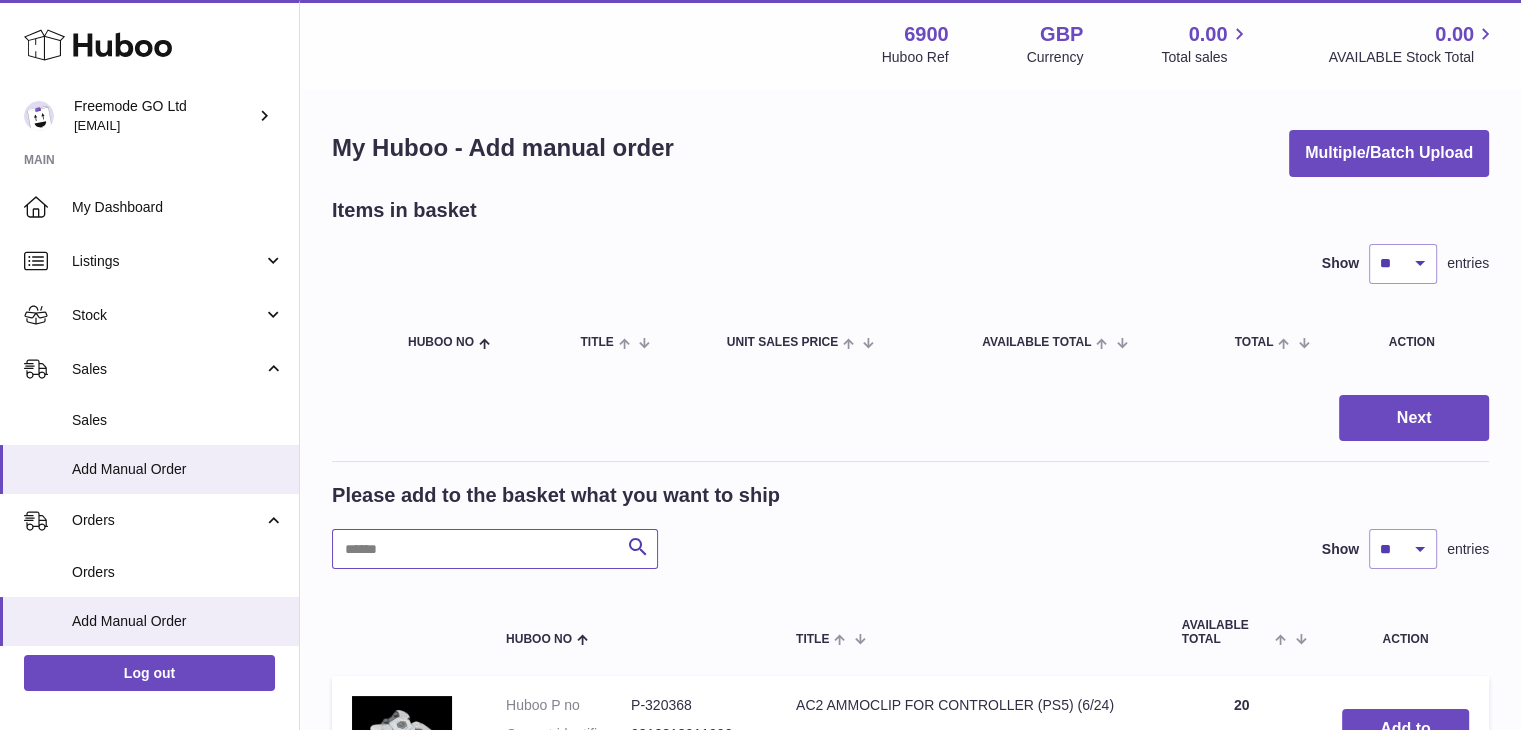 click at bounding box center (495, 549) 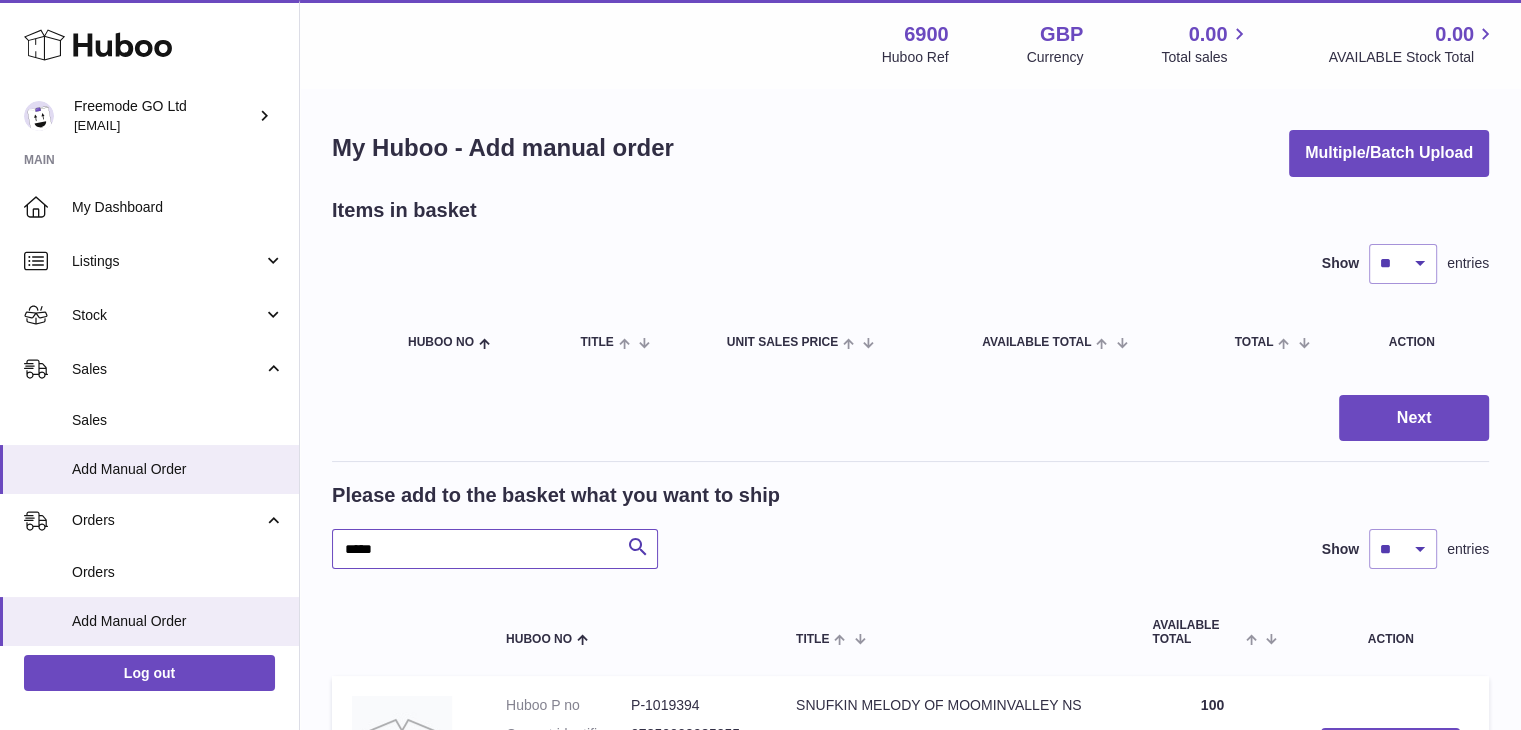 scroll, scrollTop: 215, scrollLeft: 0, axis: vertical 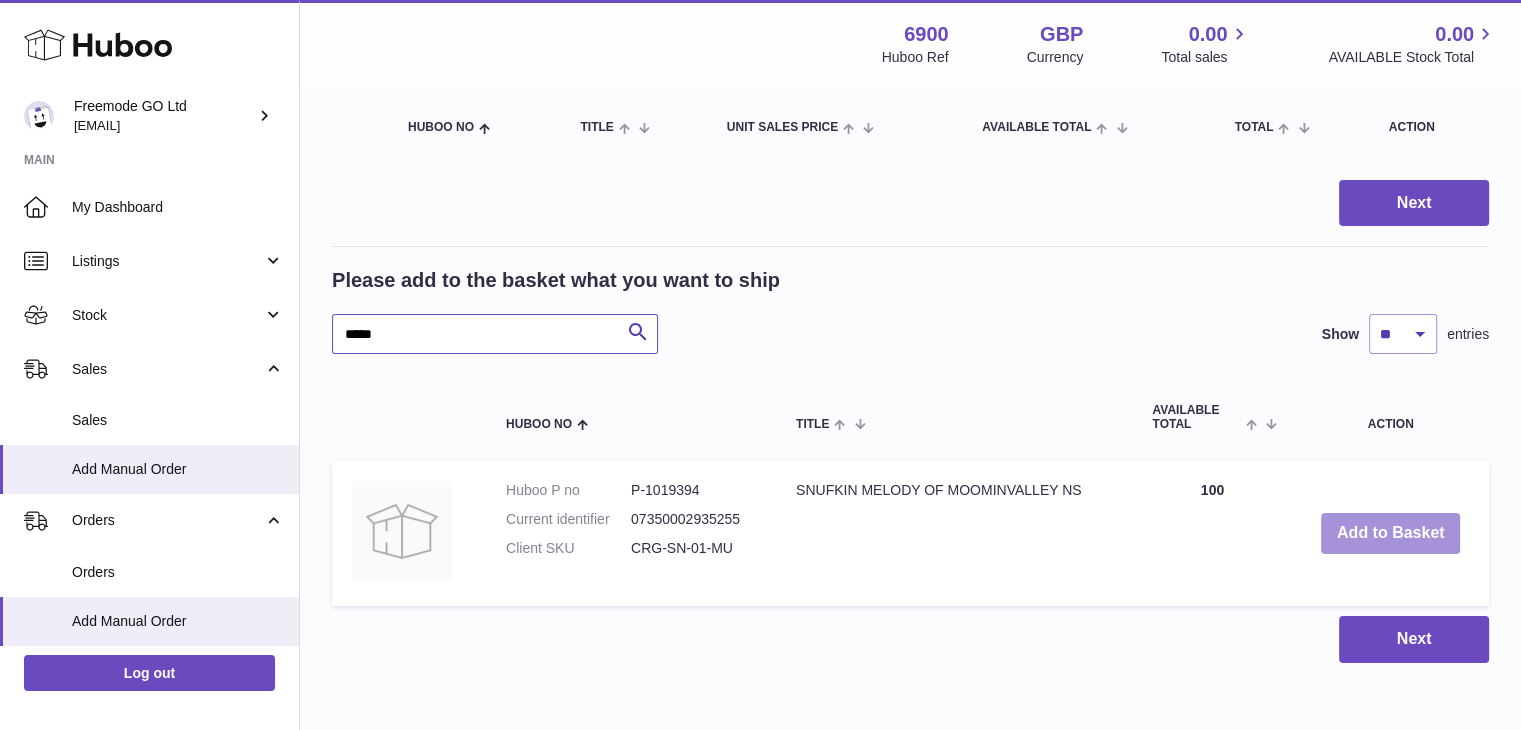 type on "*****" 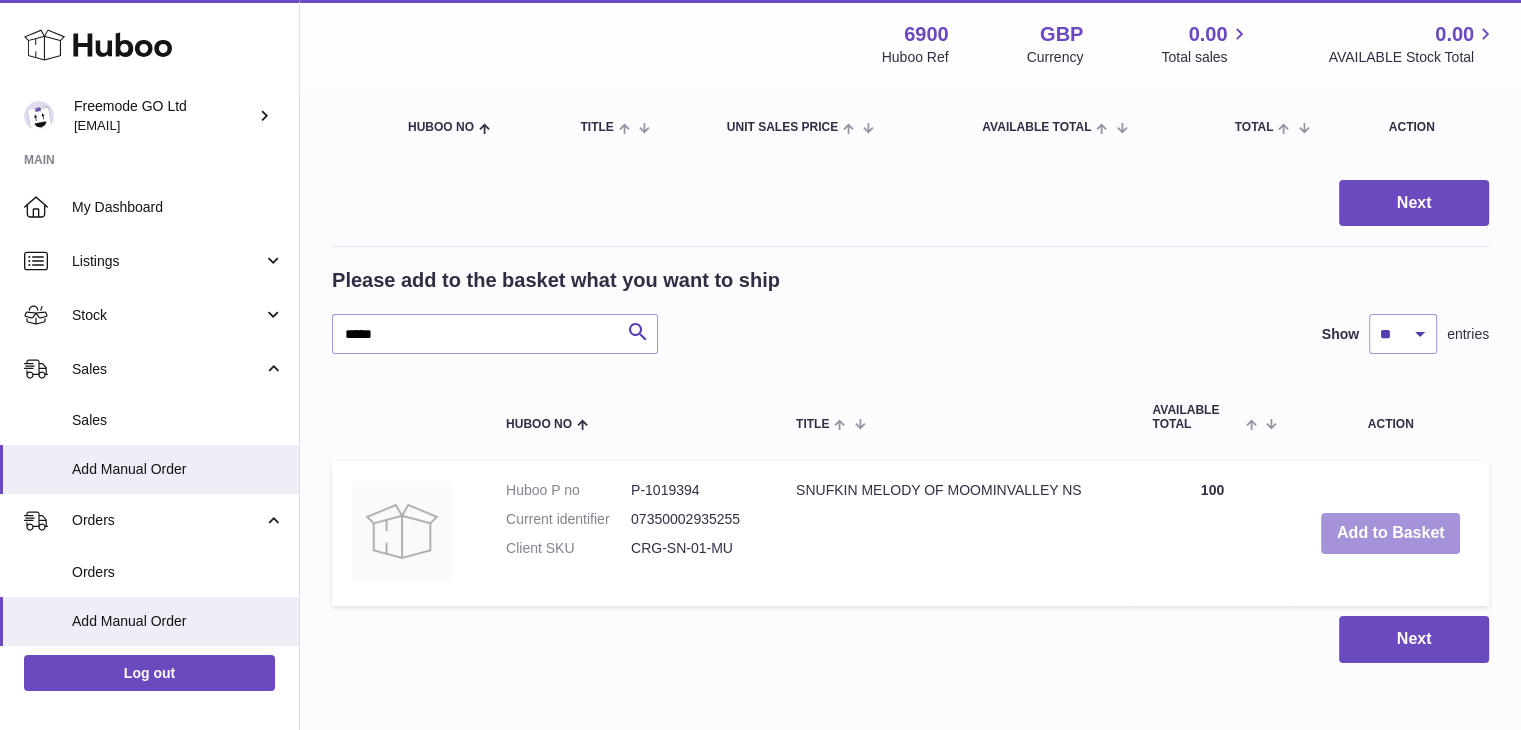 click on "Add to Basket" at bounding box center [1391, 533] 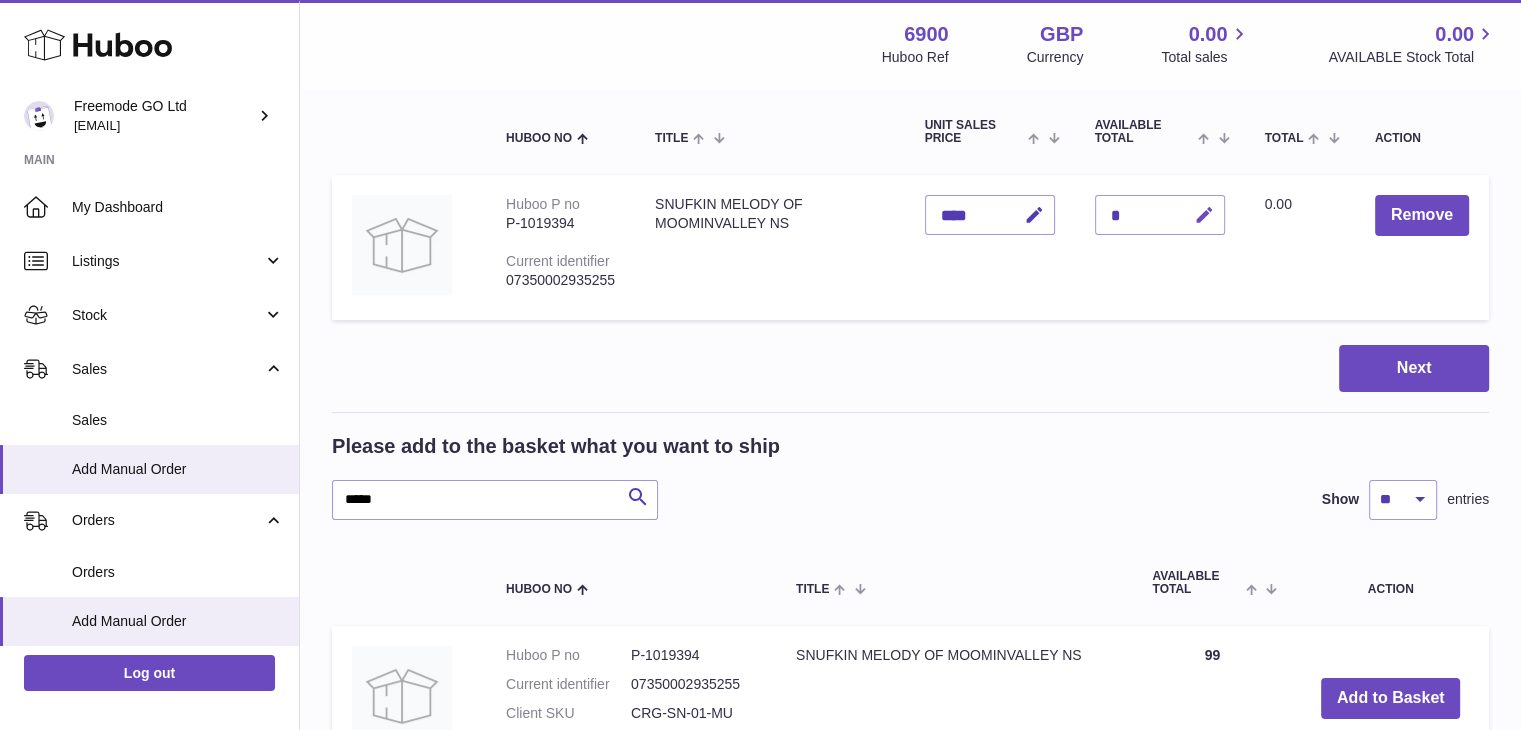 click at bounding box center (1204, 215) 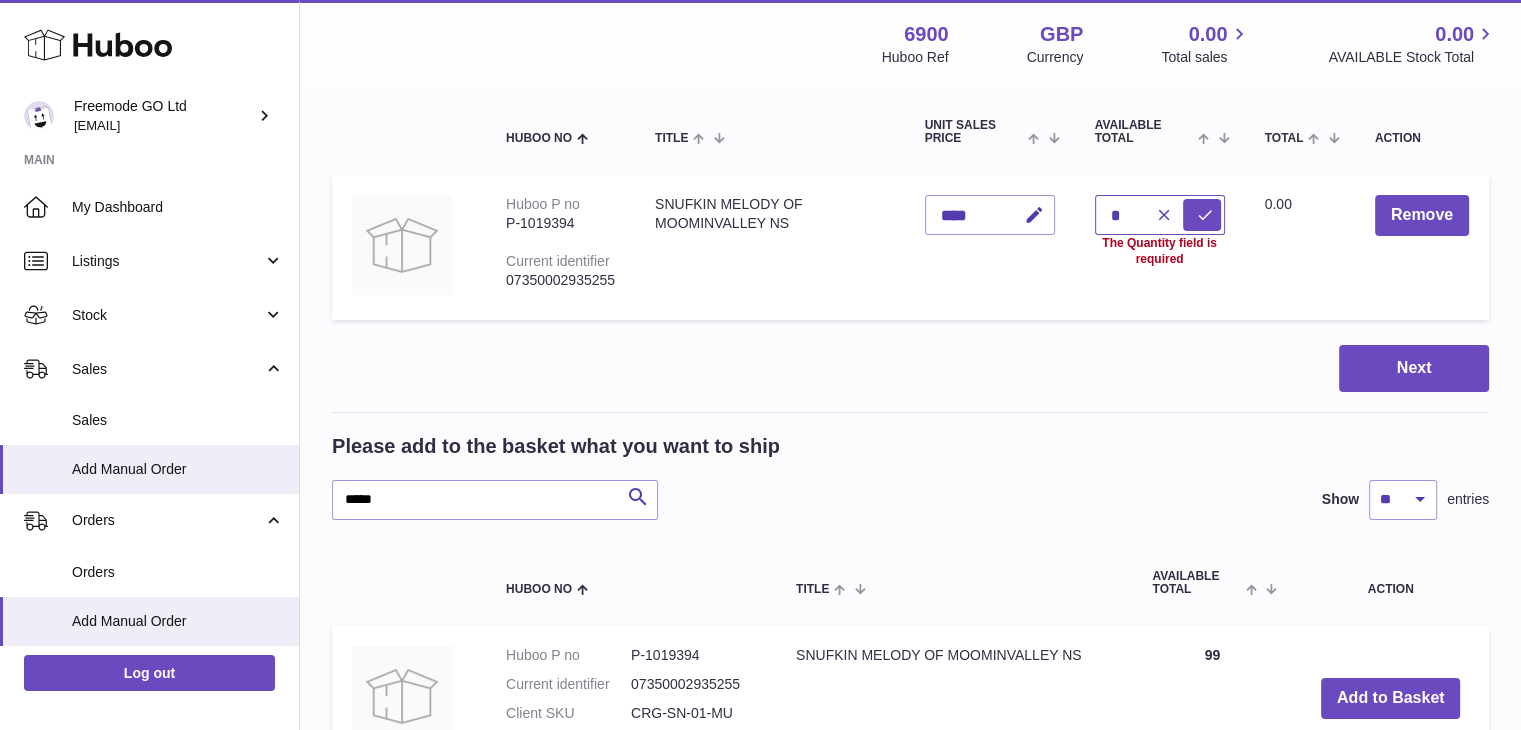 type on "*" 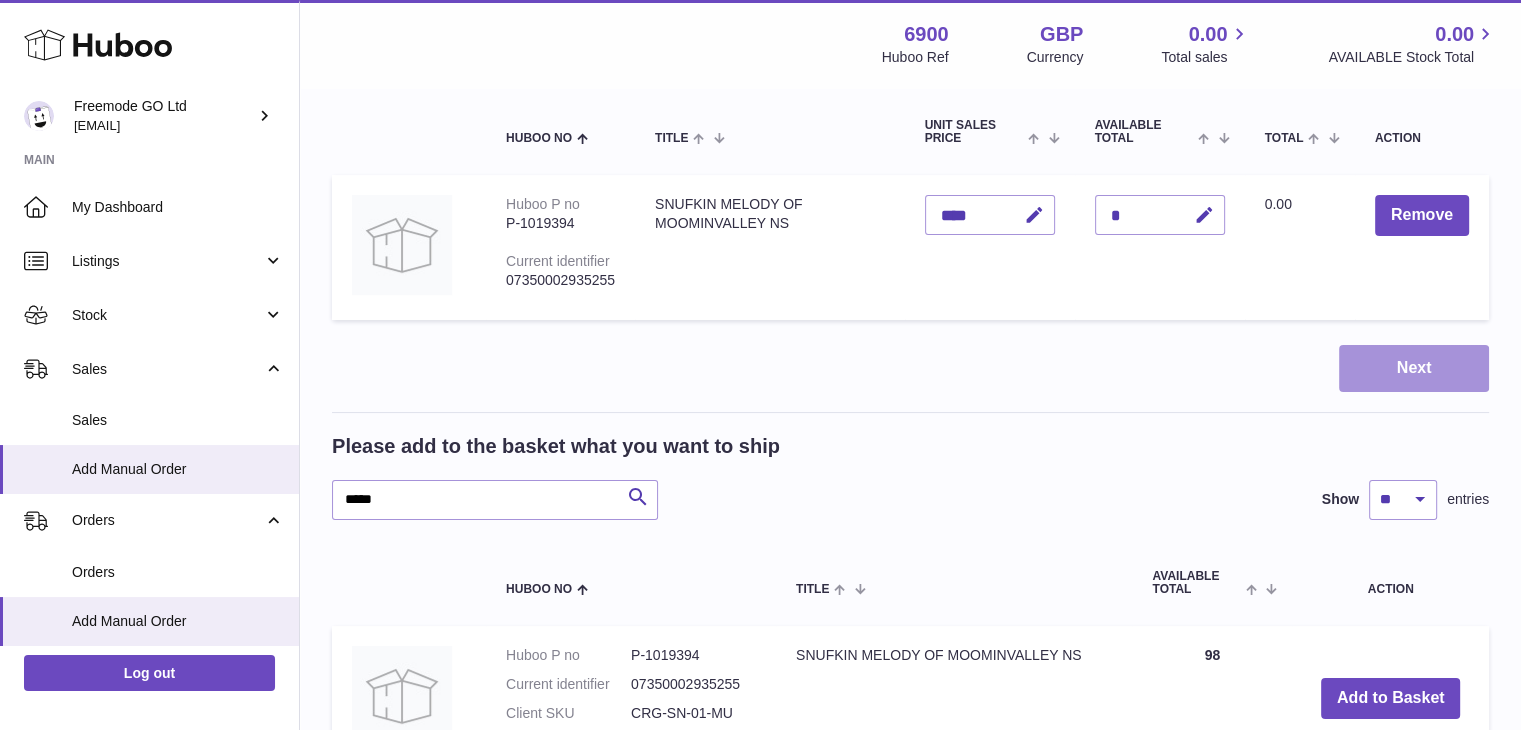 click on "Next" at bounding box center (1414, 368) 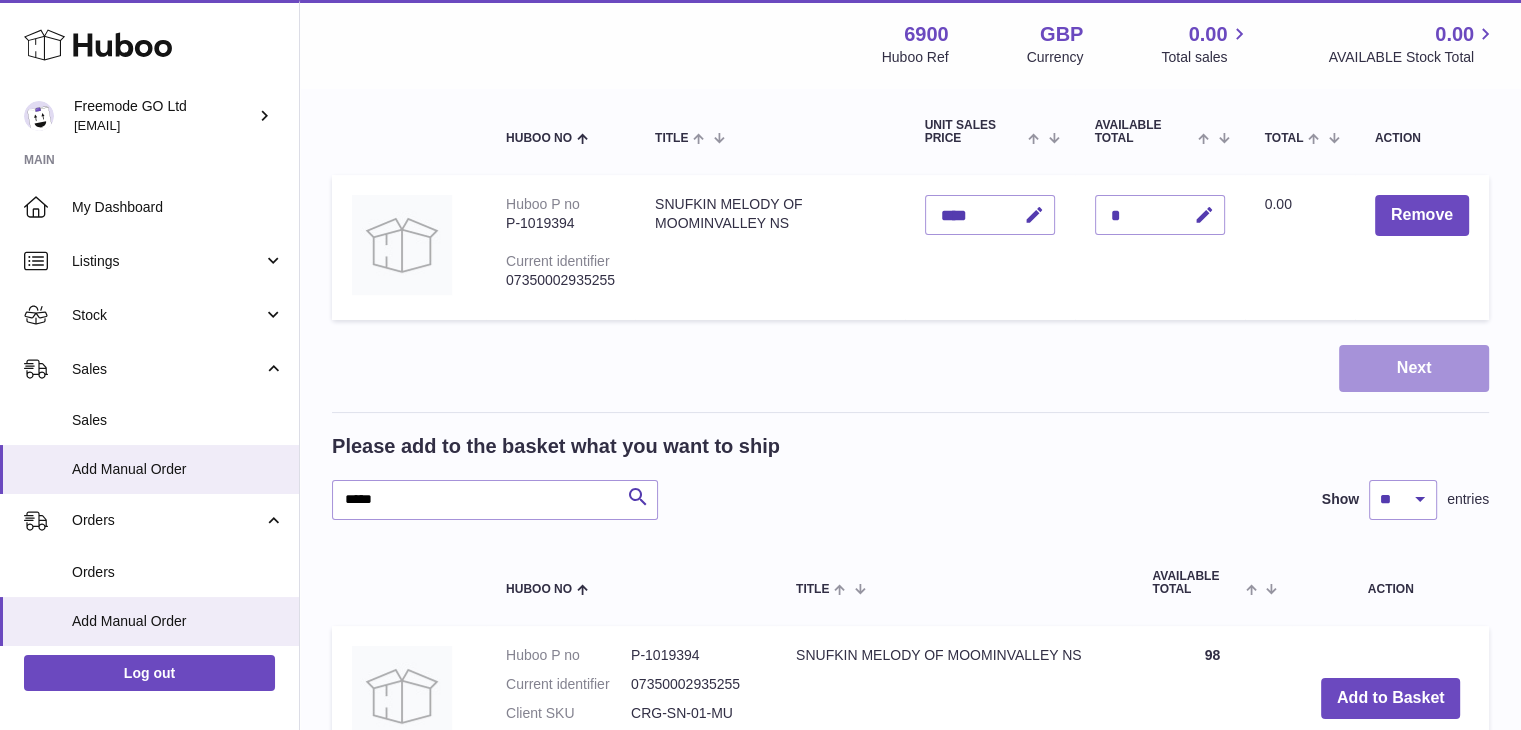 scroll, scrollTop: 0, scrollLeft: 0, axis: both 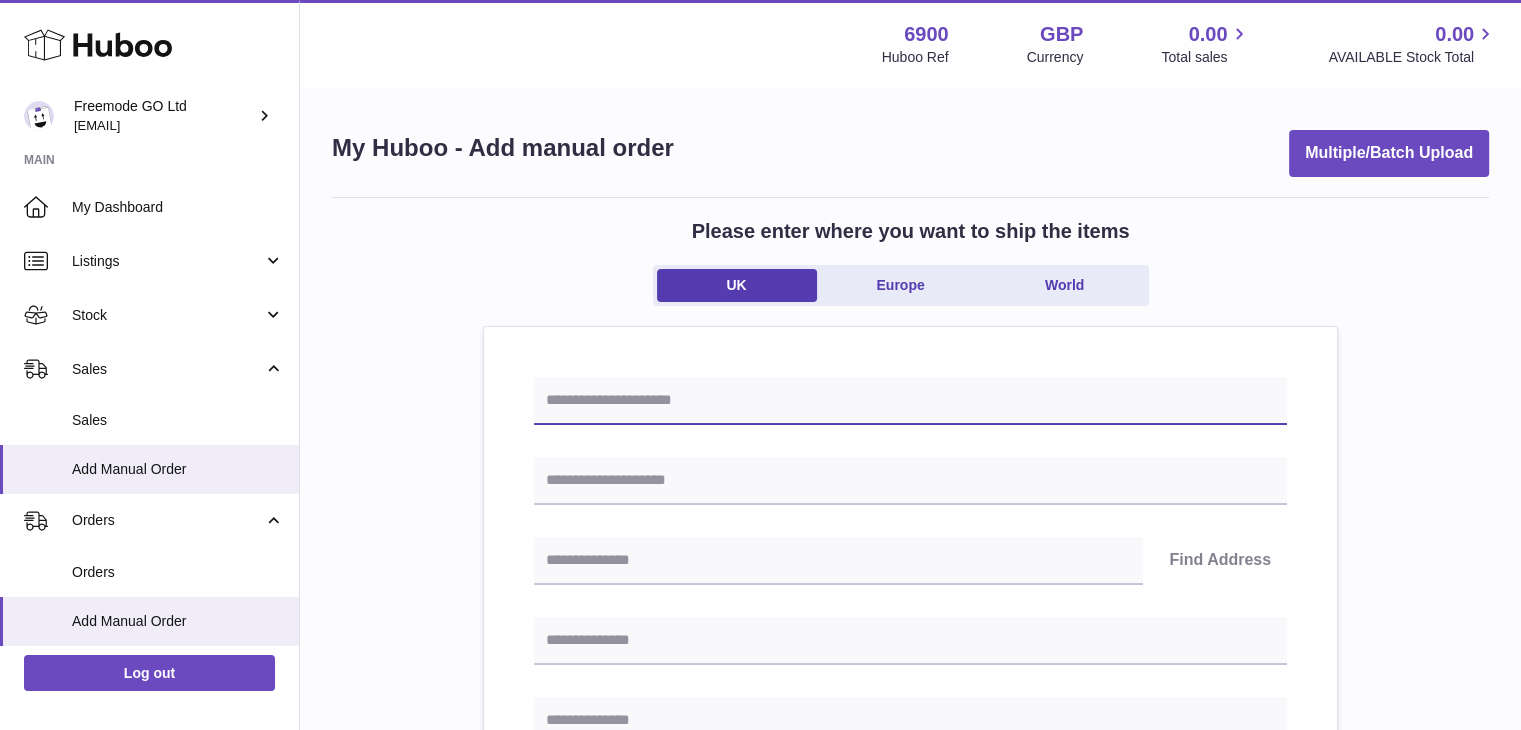 click at bounding box center (910, 401) 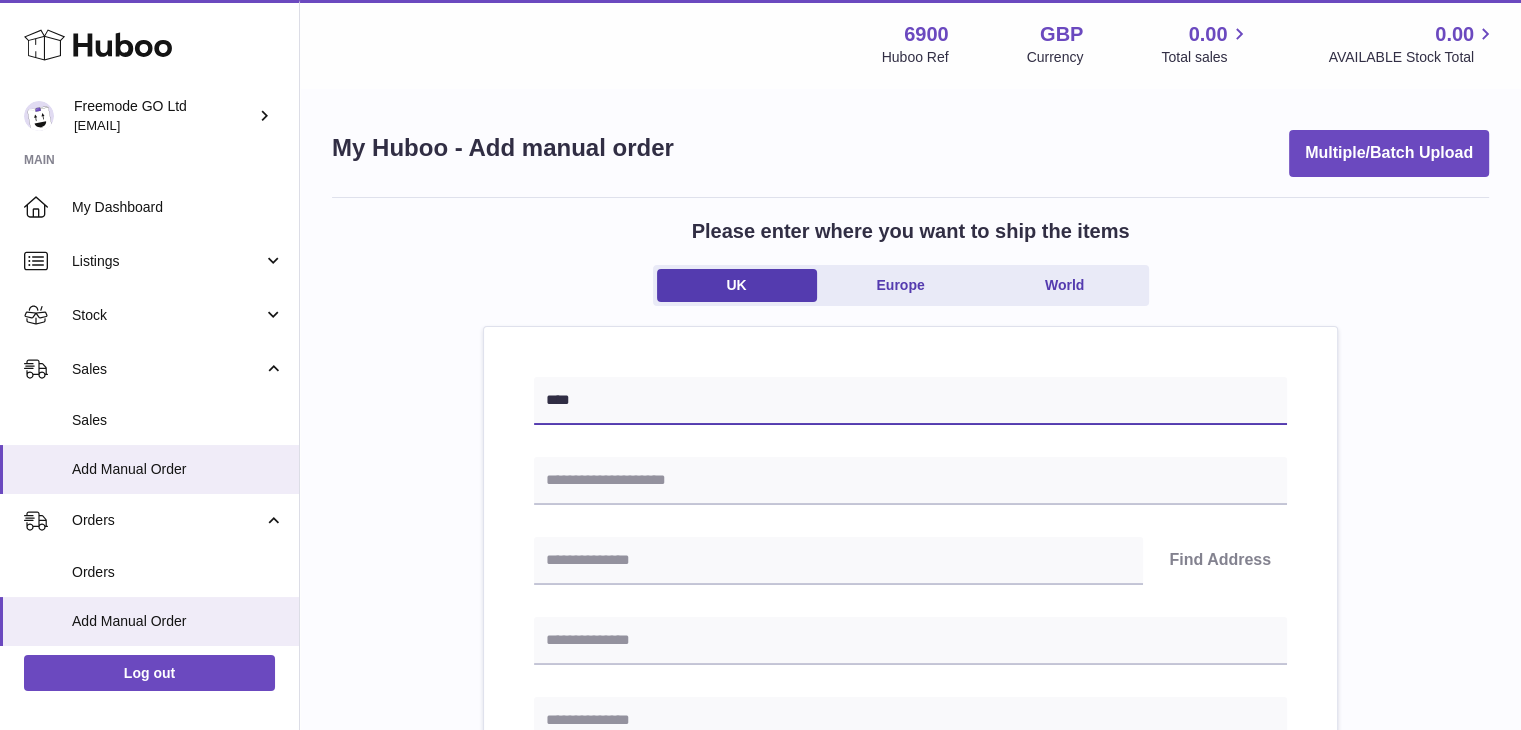 paste on "**********" 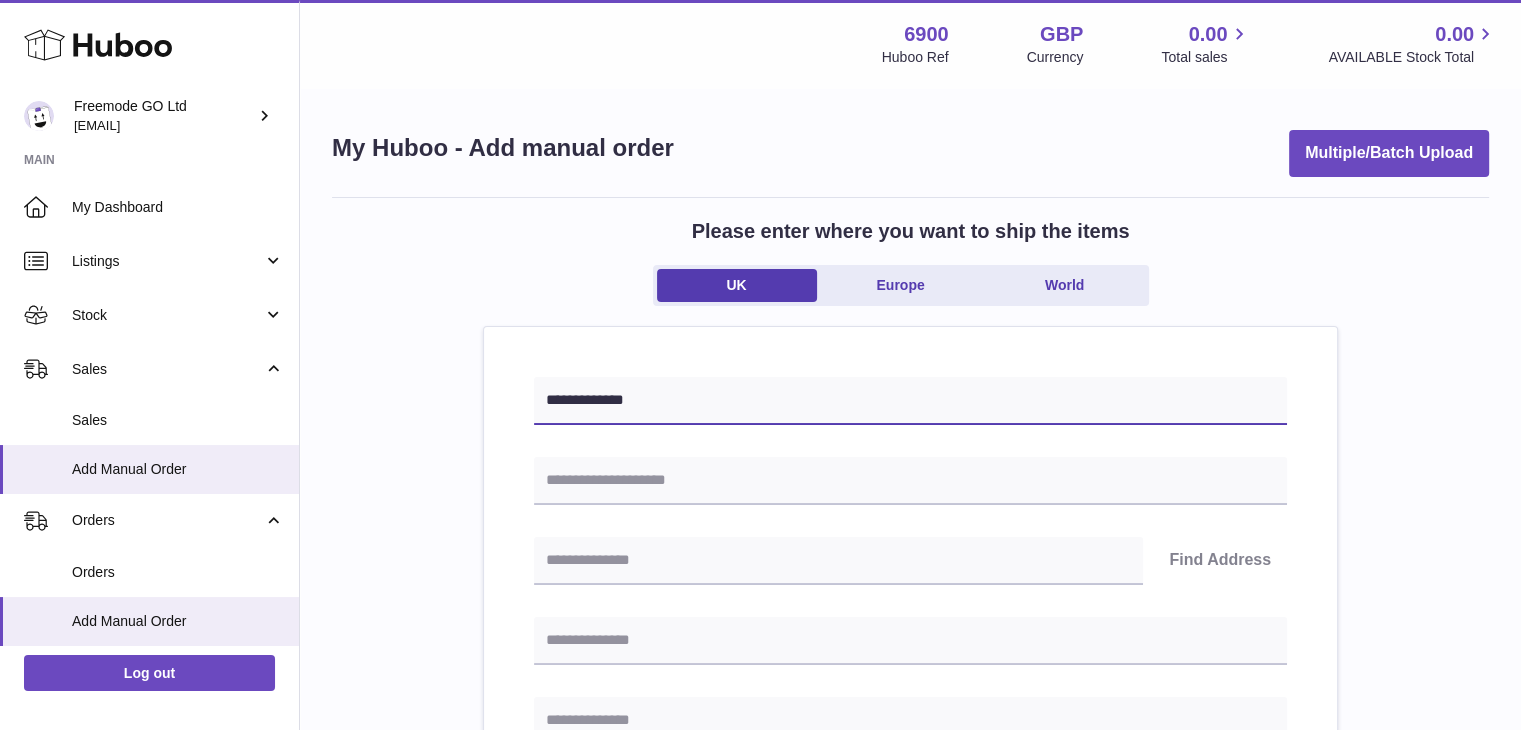 type on "**********" 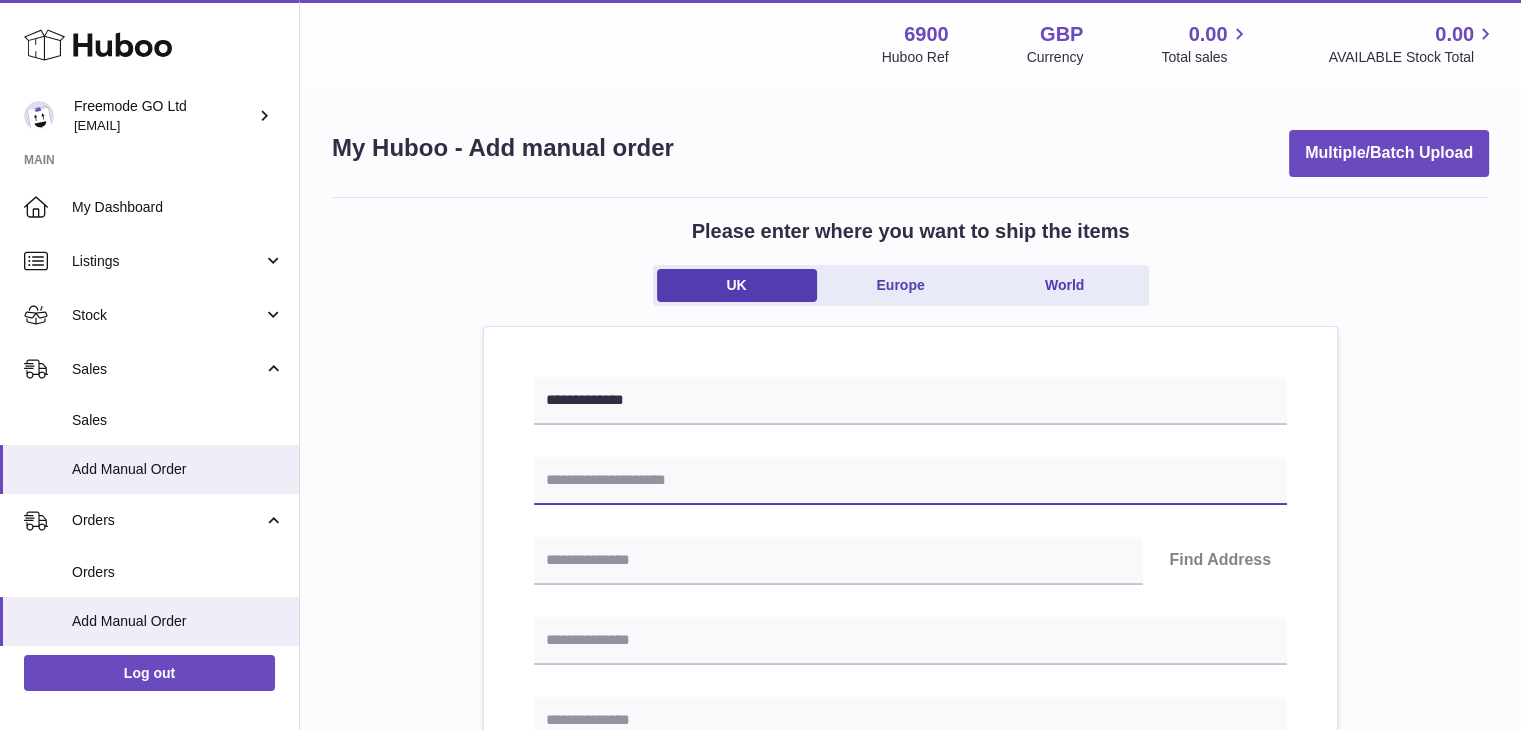 paste on "**********" 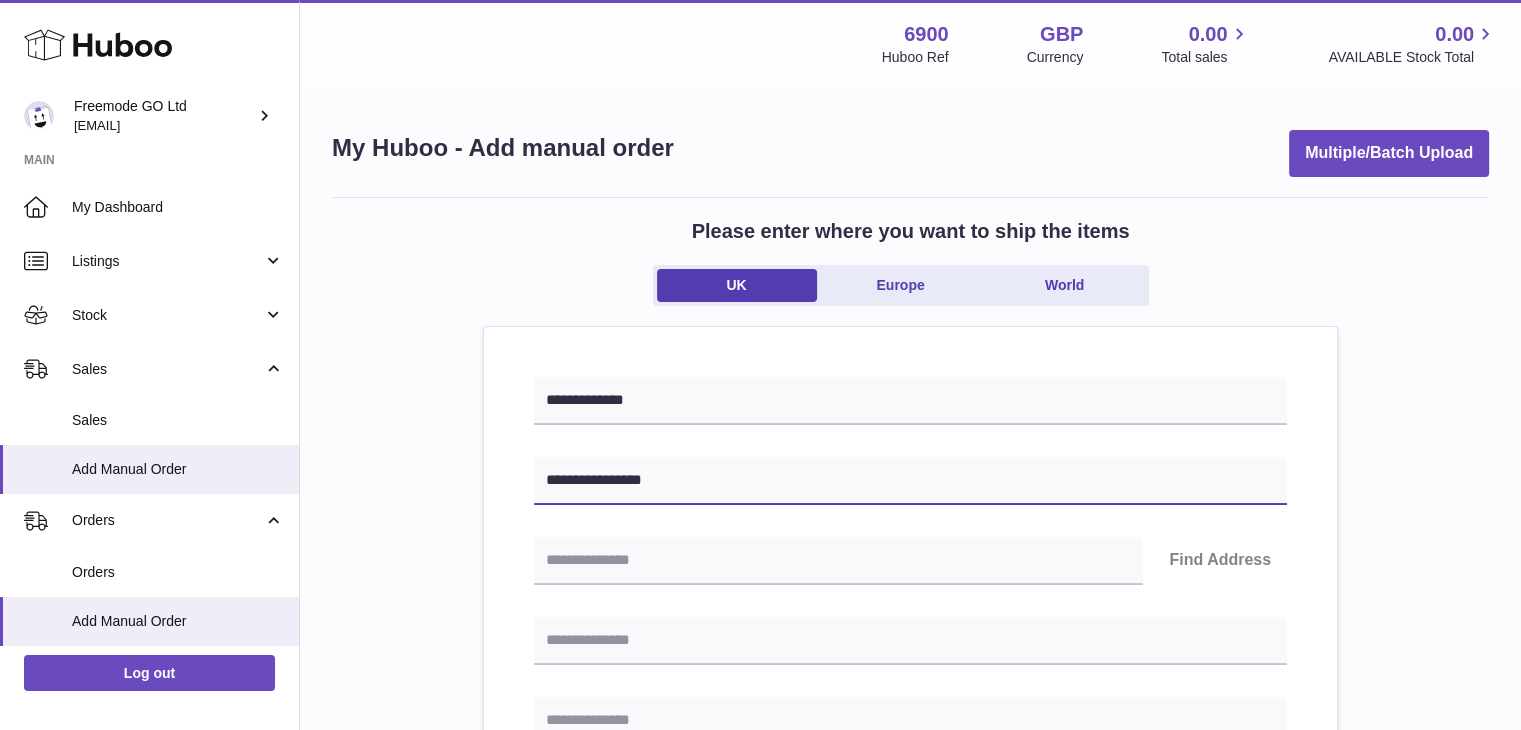 type on "**********" 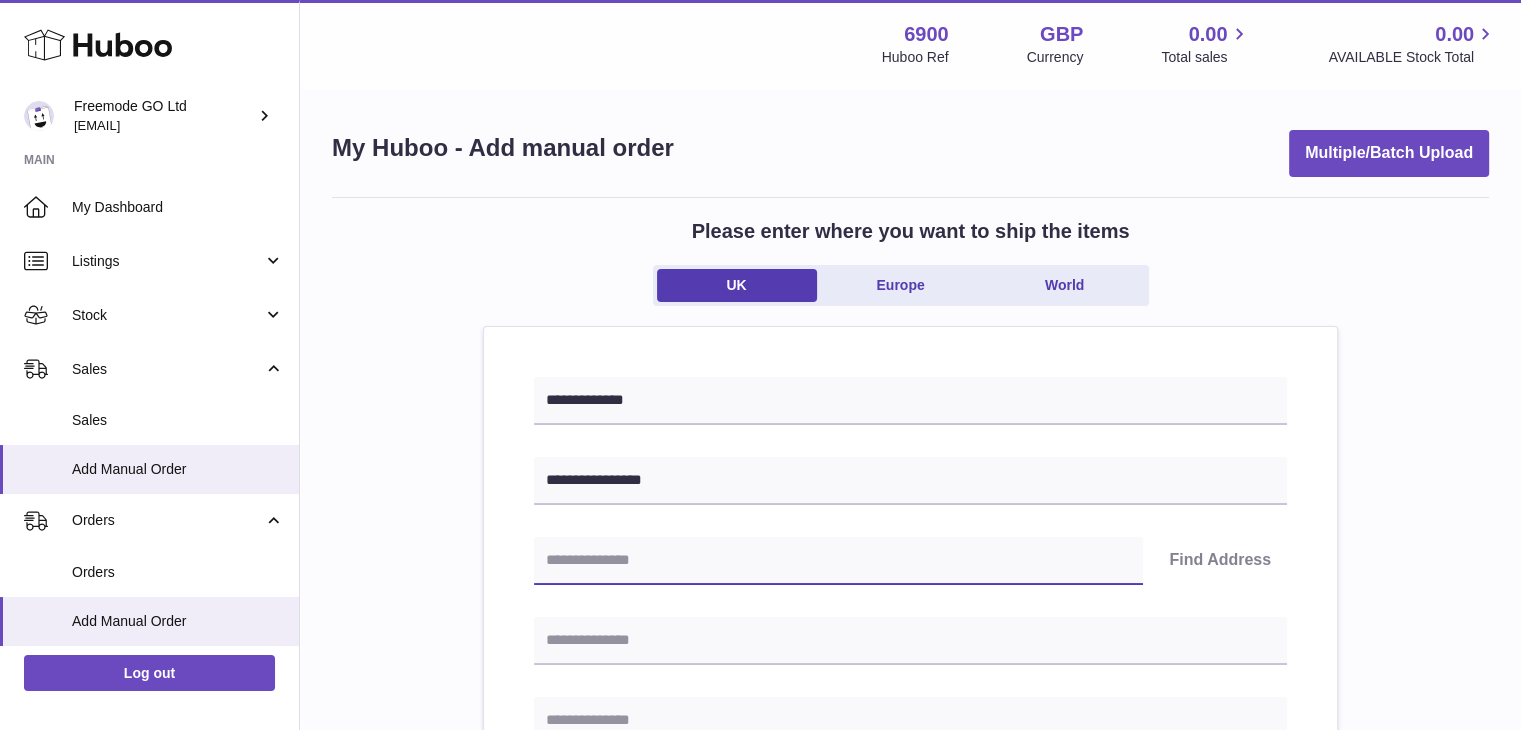 click at bounding box center (838, 561) 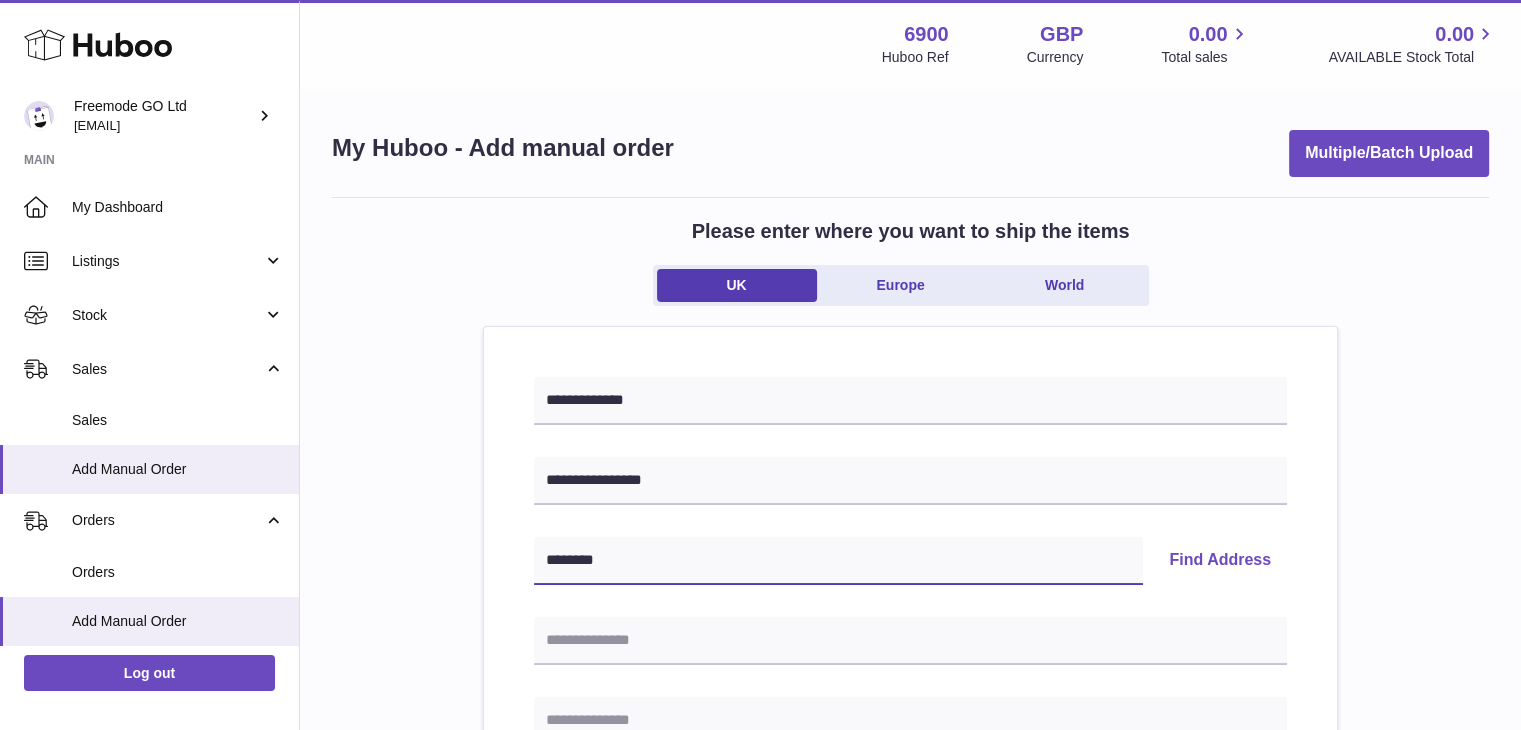 type on "********" 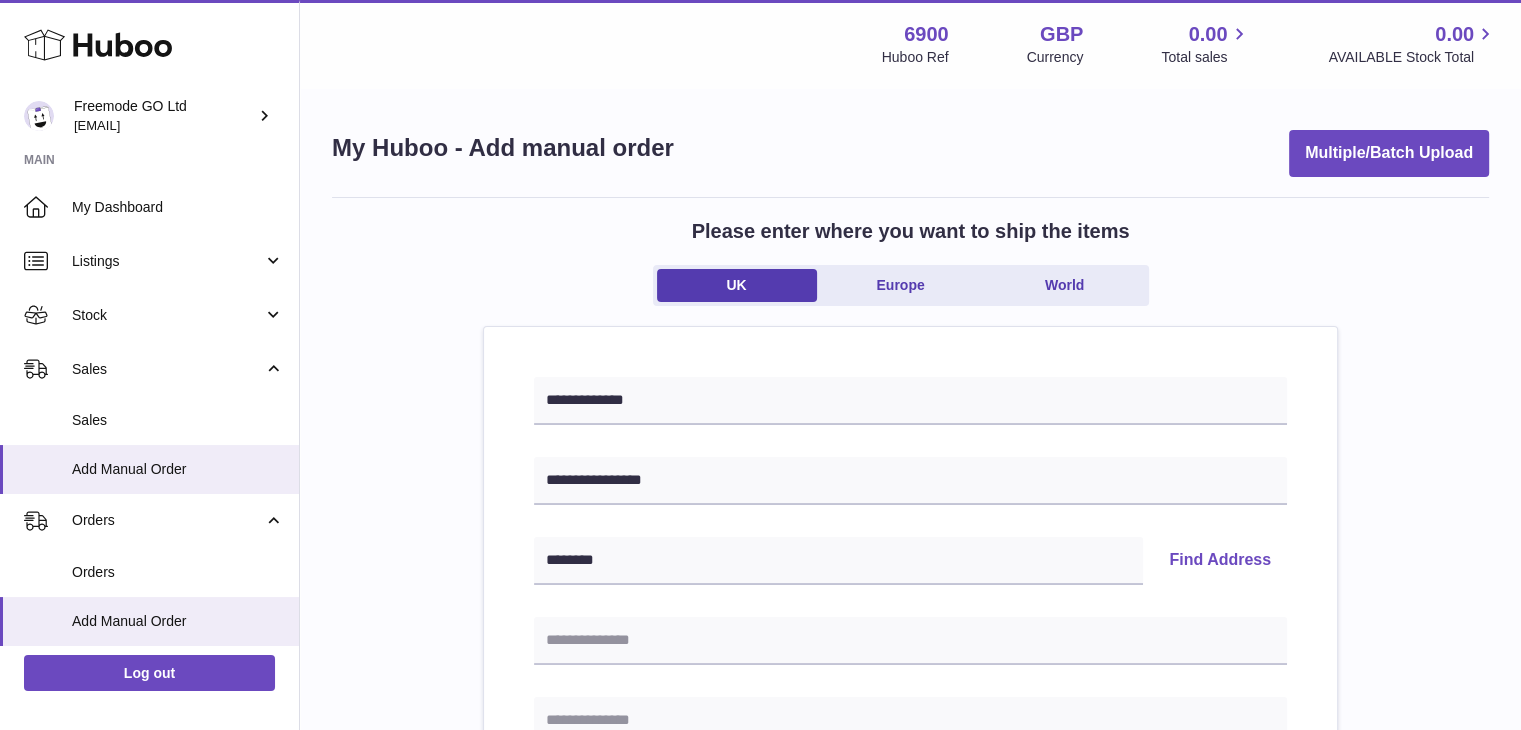 click on "Find Address" at bounding box center [1220, 561] 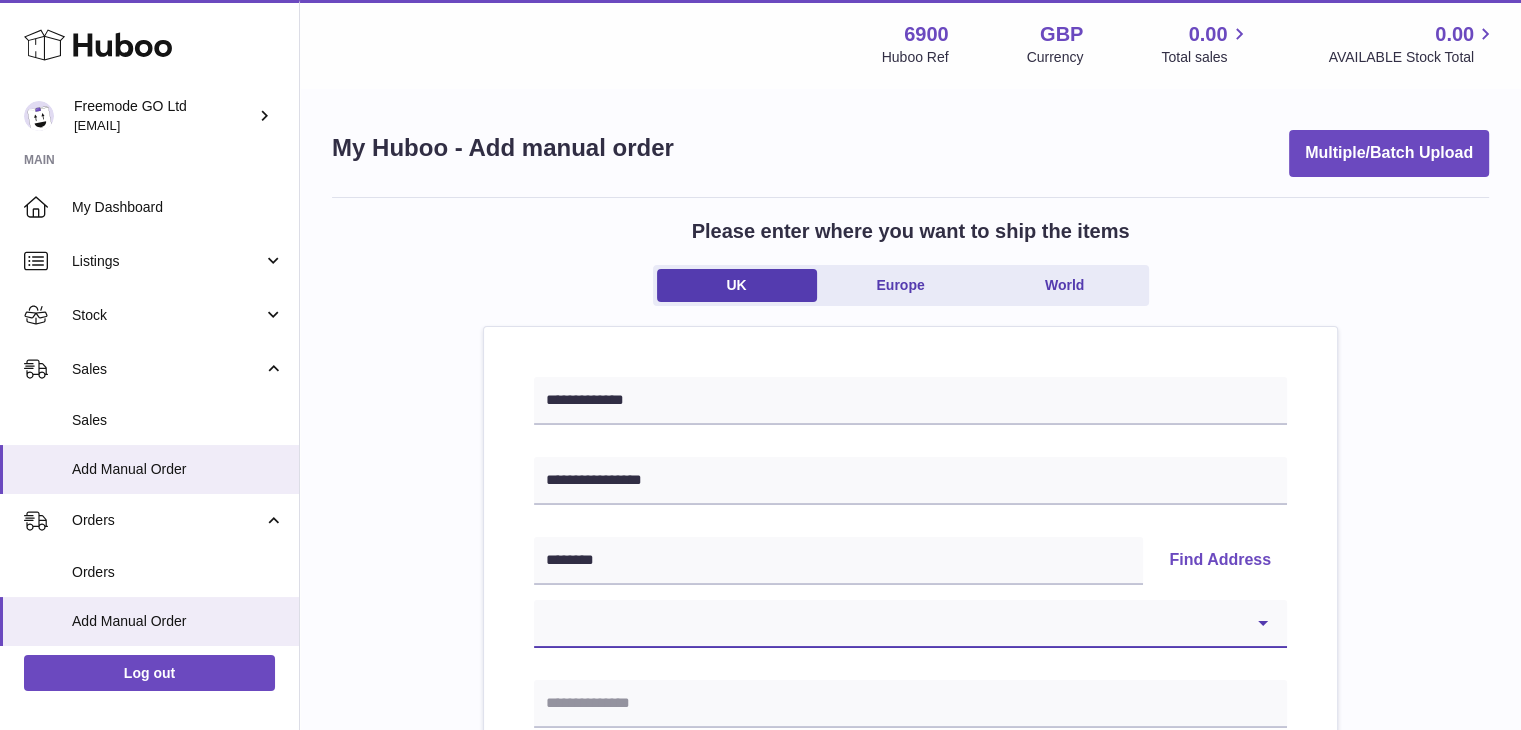 click on "**********" at bounding box center (910, 624) 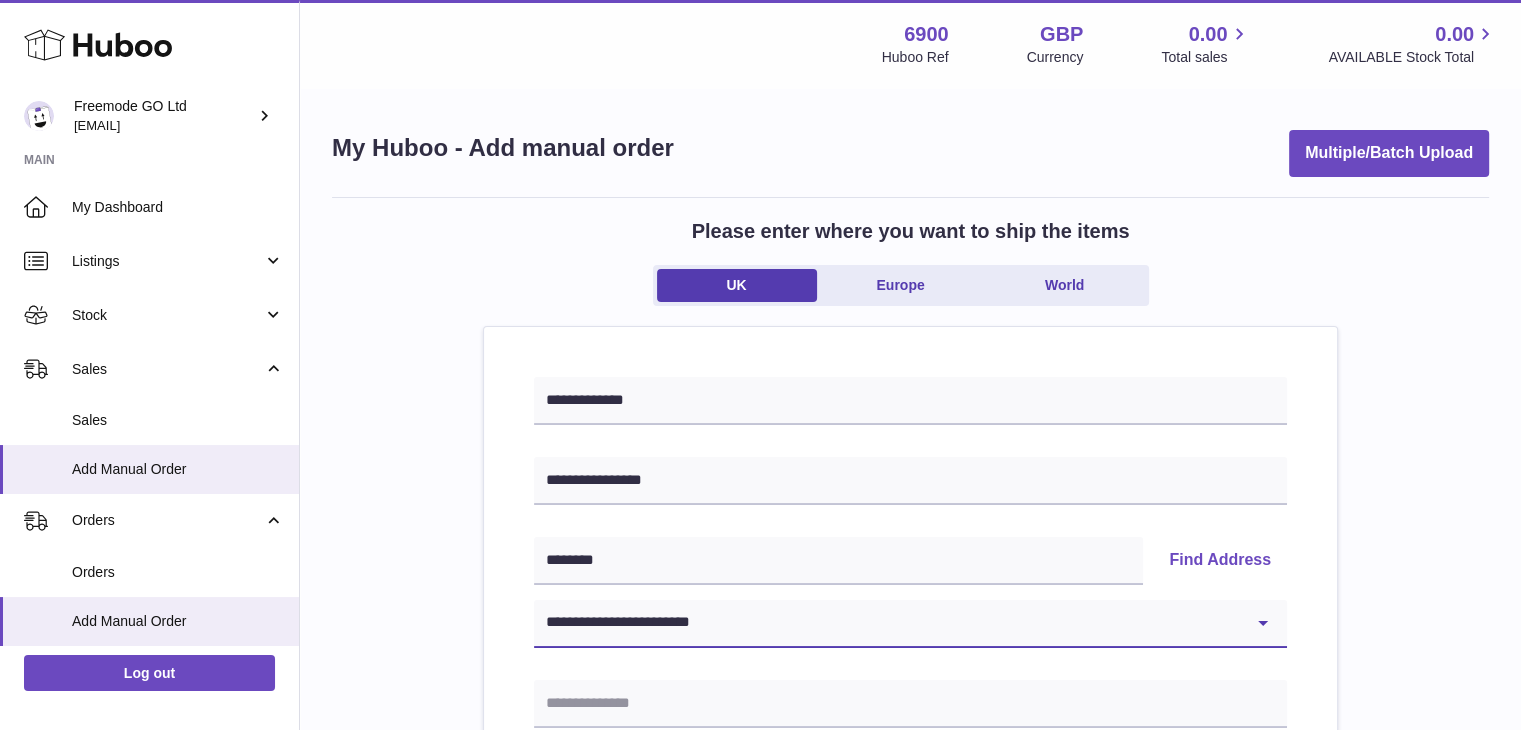 click on "**********" at bounding box center (910, 624) 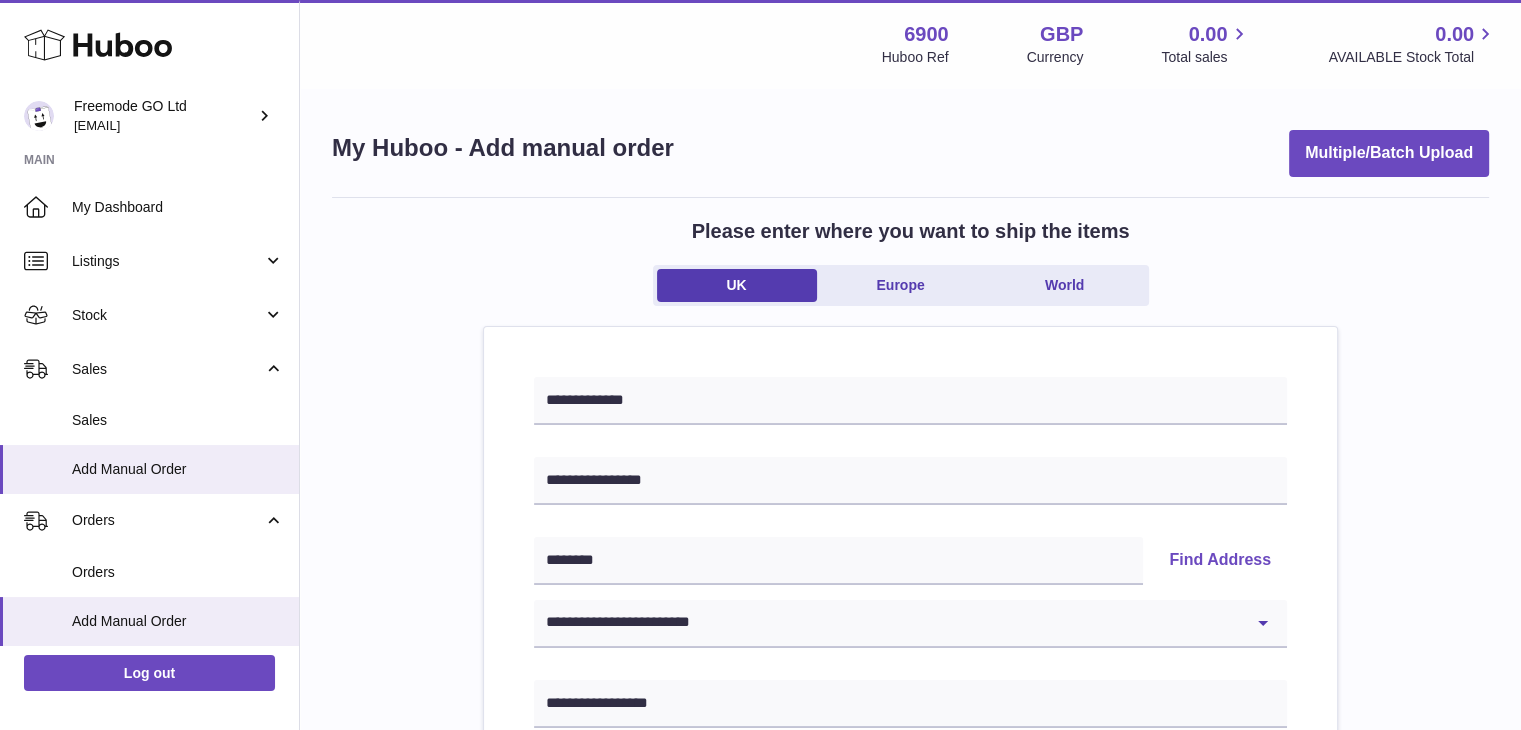 click on "**********" at bounding box center (910, 925) 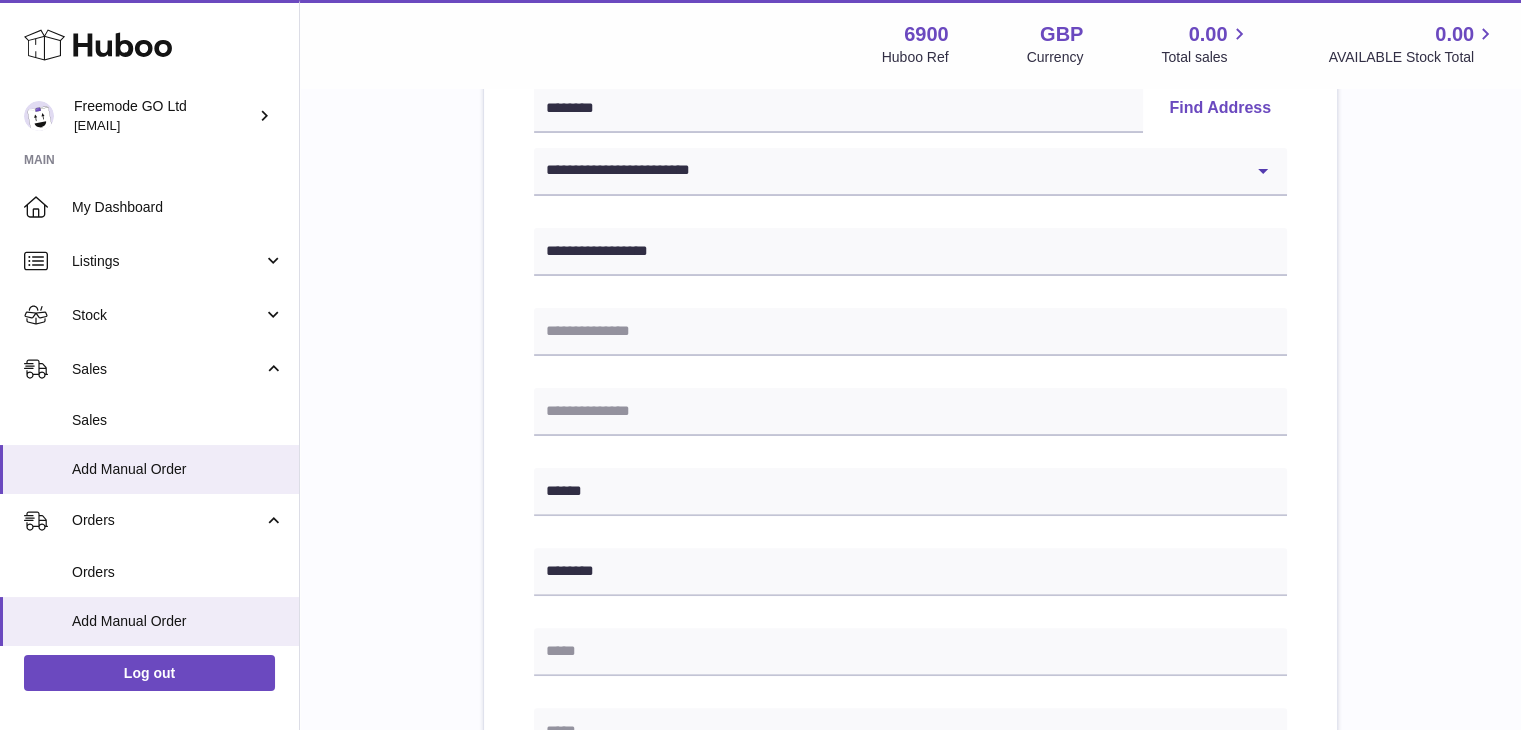 scroll, scrollTop: 490, scrollLeft: 0, axis: vertical 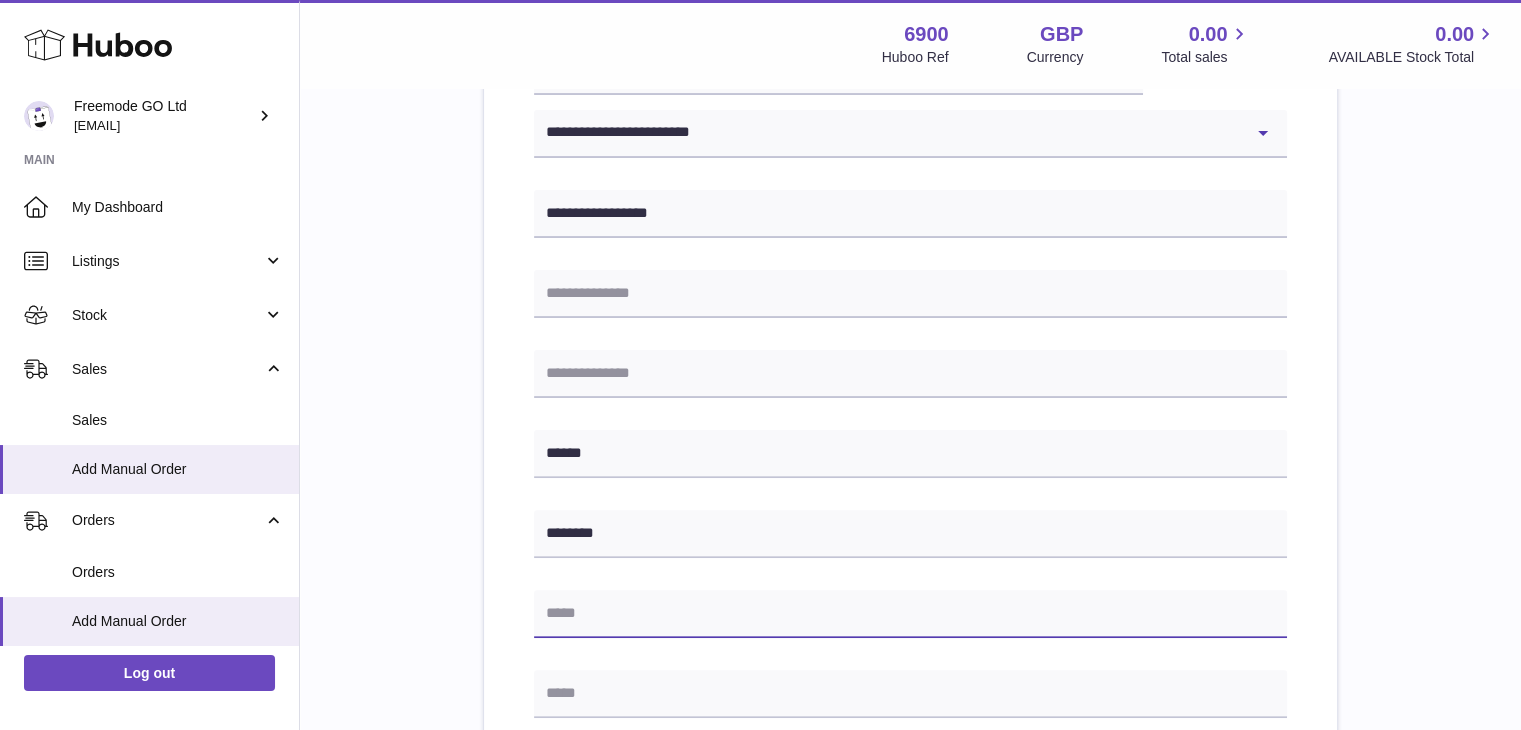 click at bounding box center (910, 614) 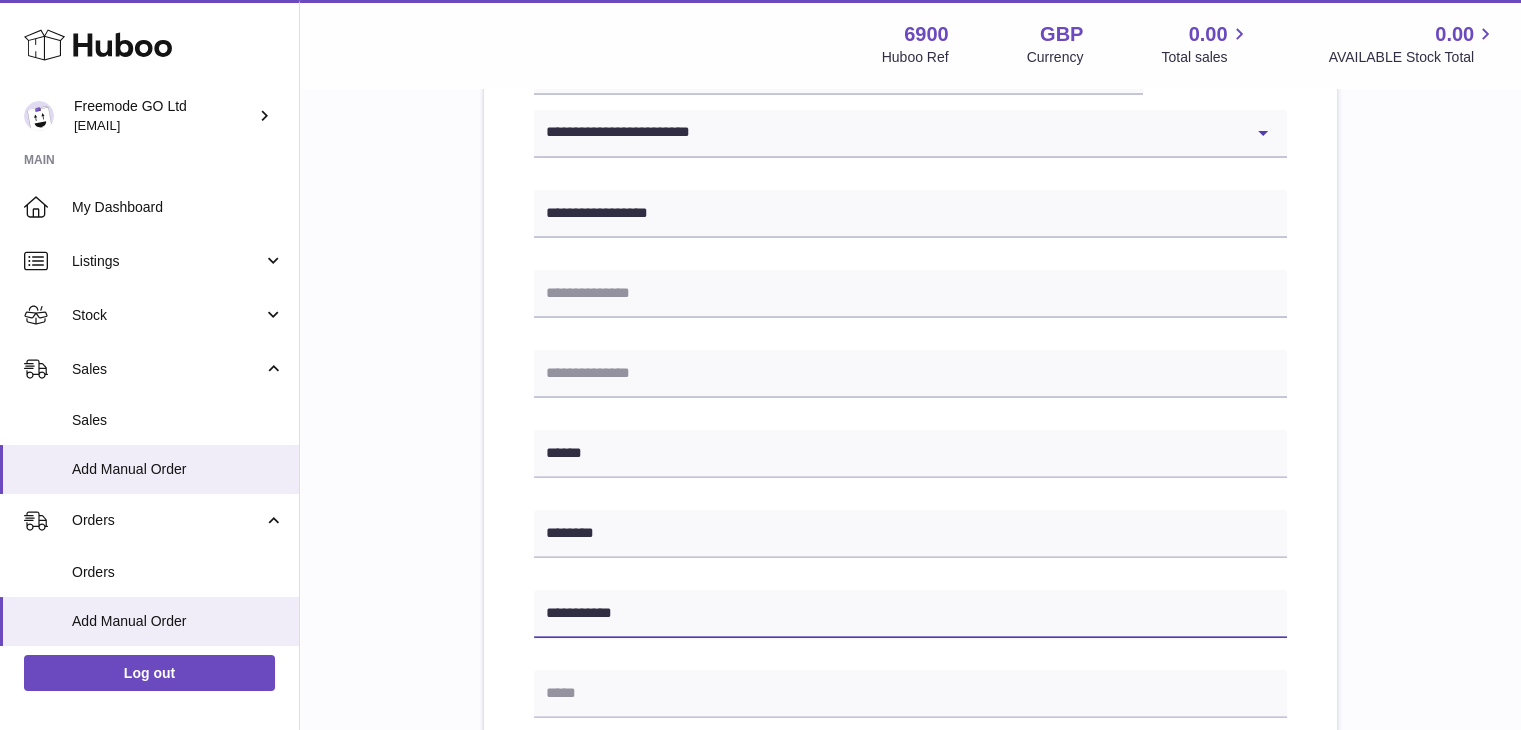 type on "**********" 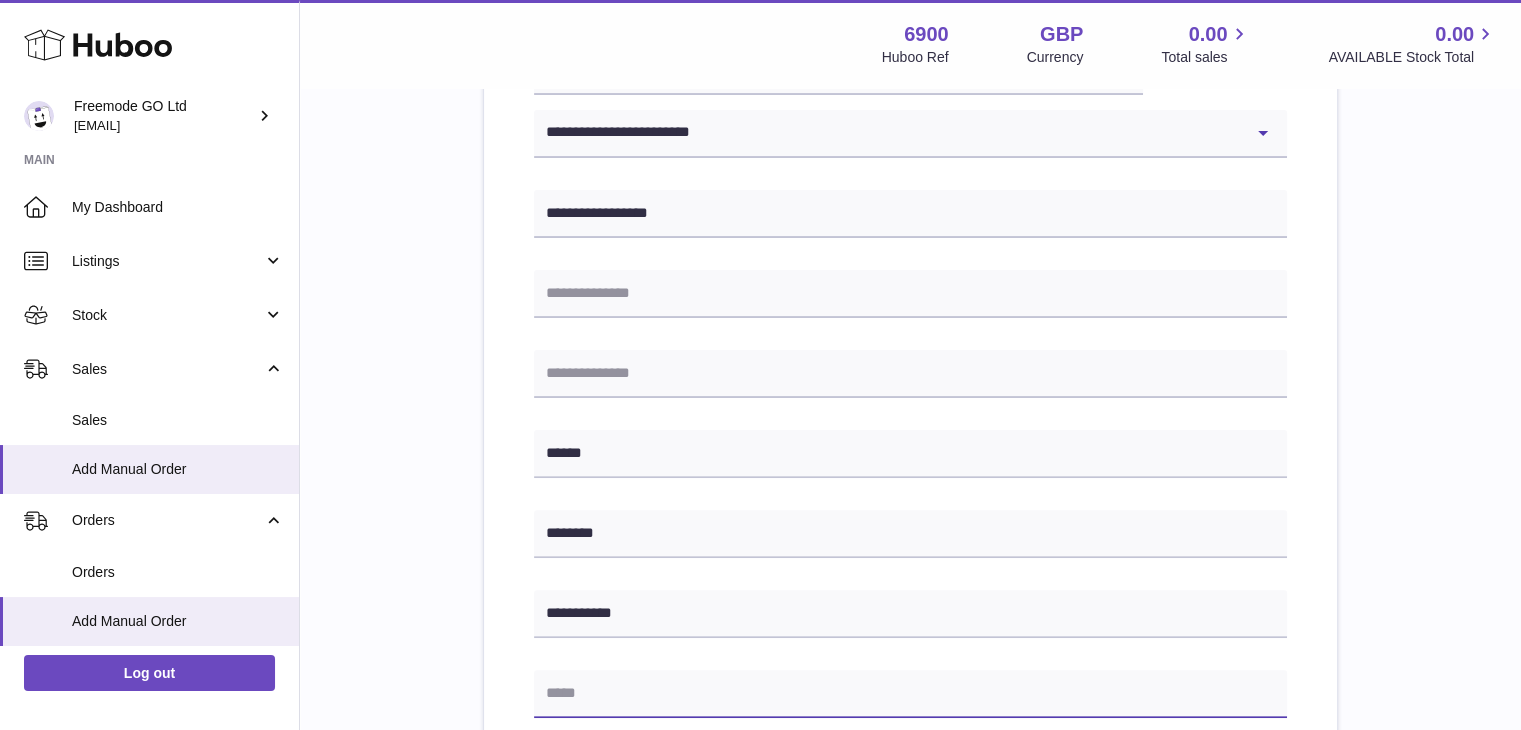 click at bounding box center (910, 694) 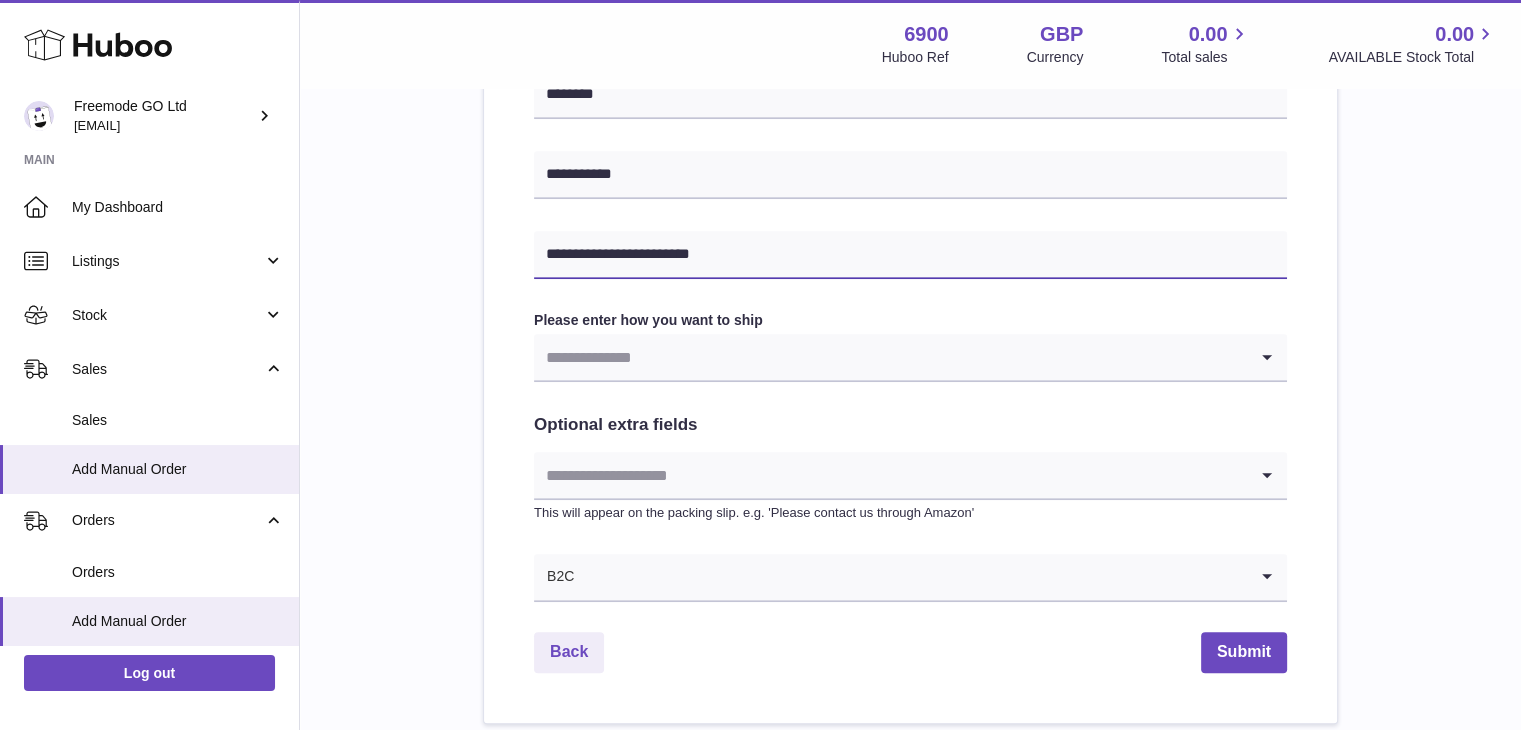 scroll, scrollTop: 1080, scrollLeft: 0, axis: vertical 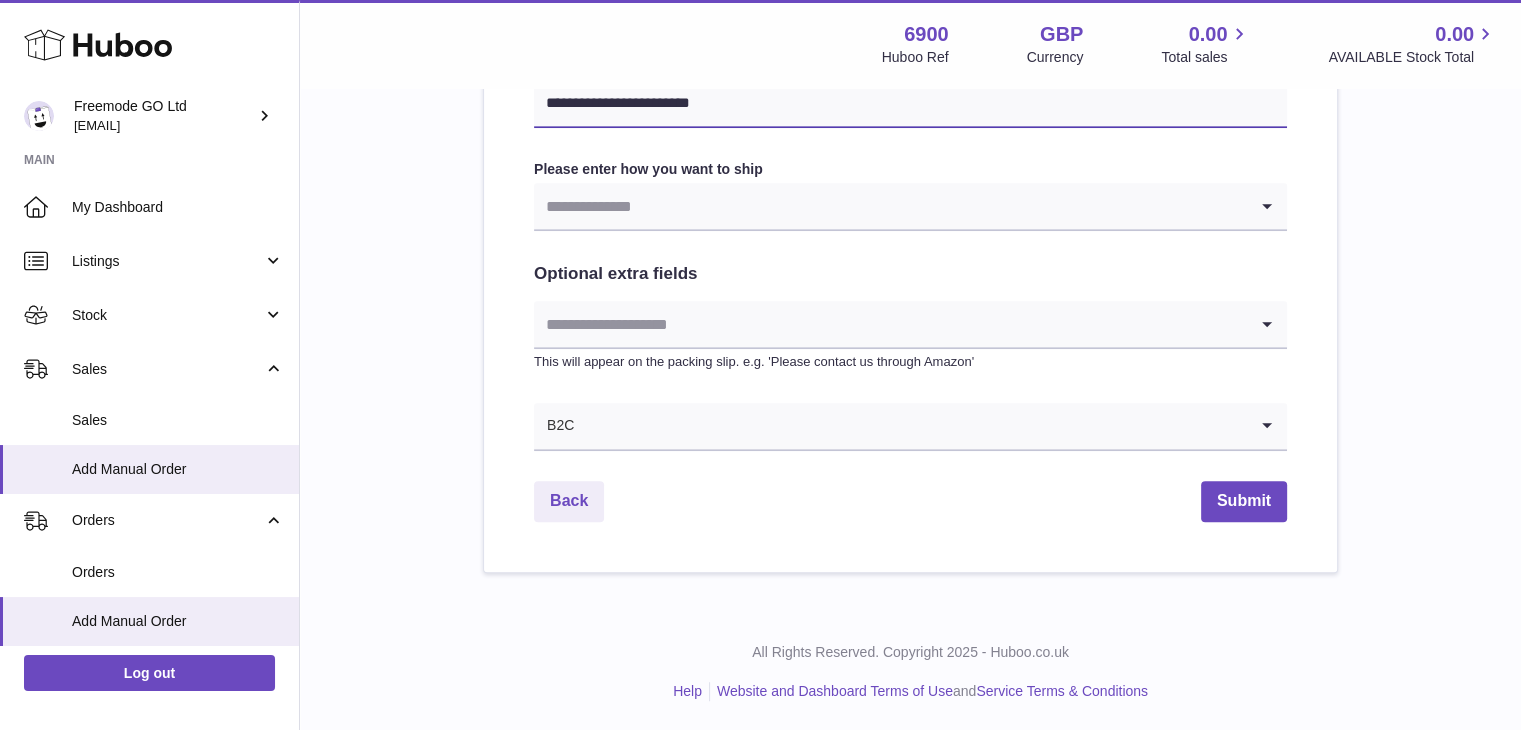 click on "**********" at bounding box center (910, 104) 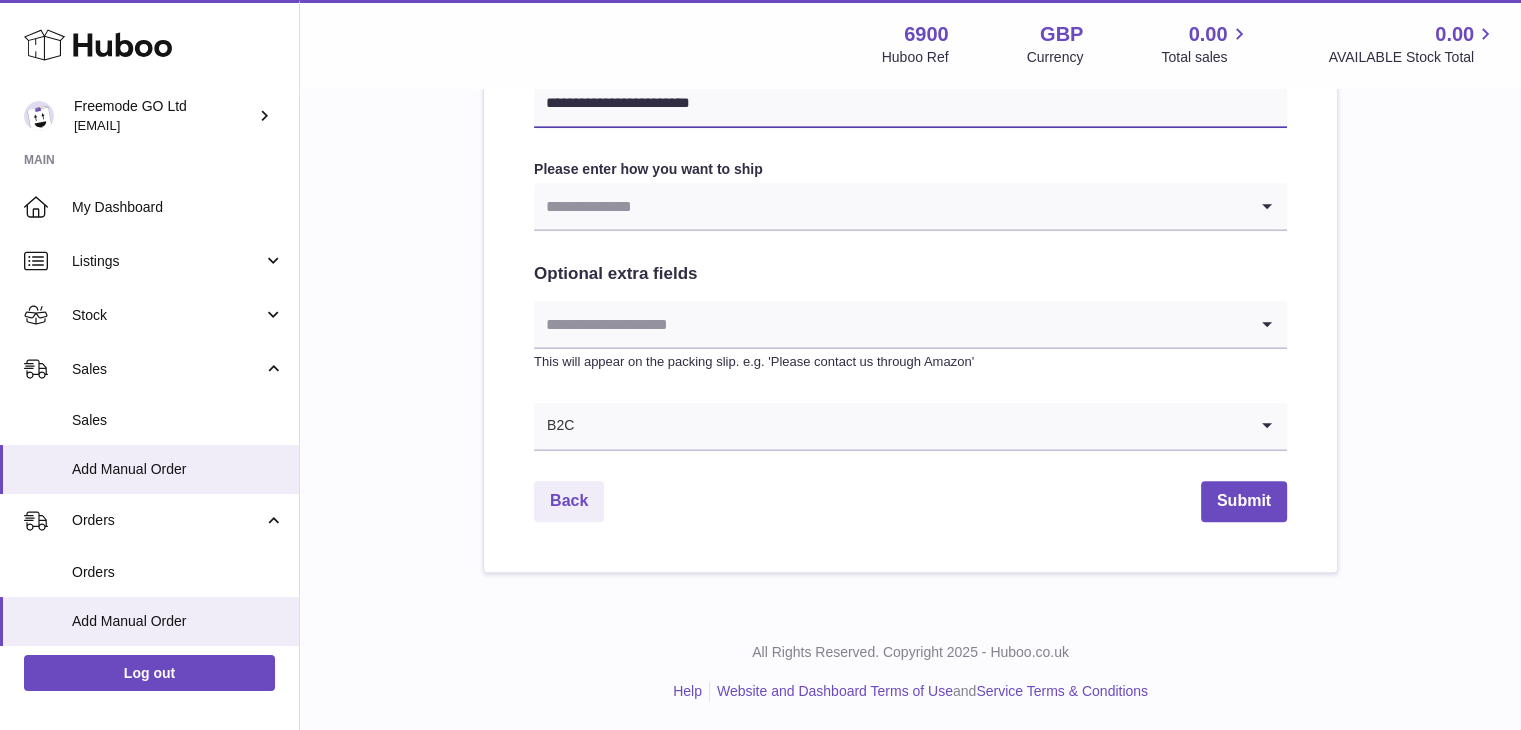 type on "**********" 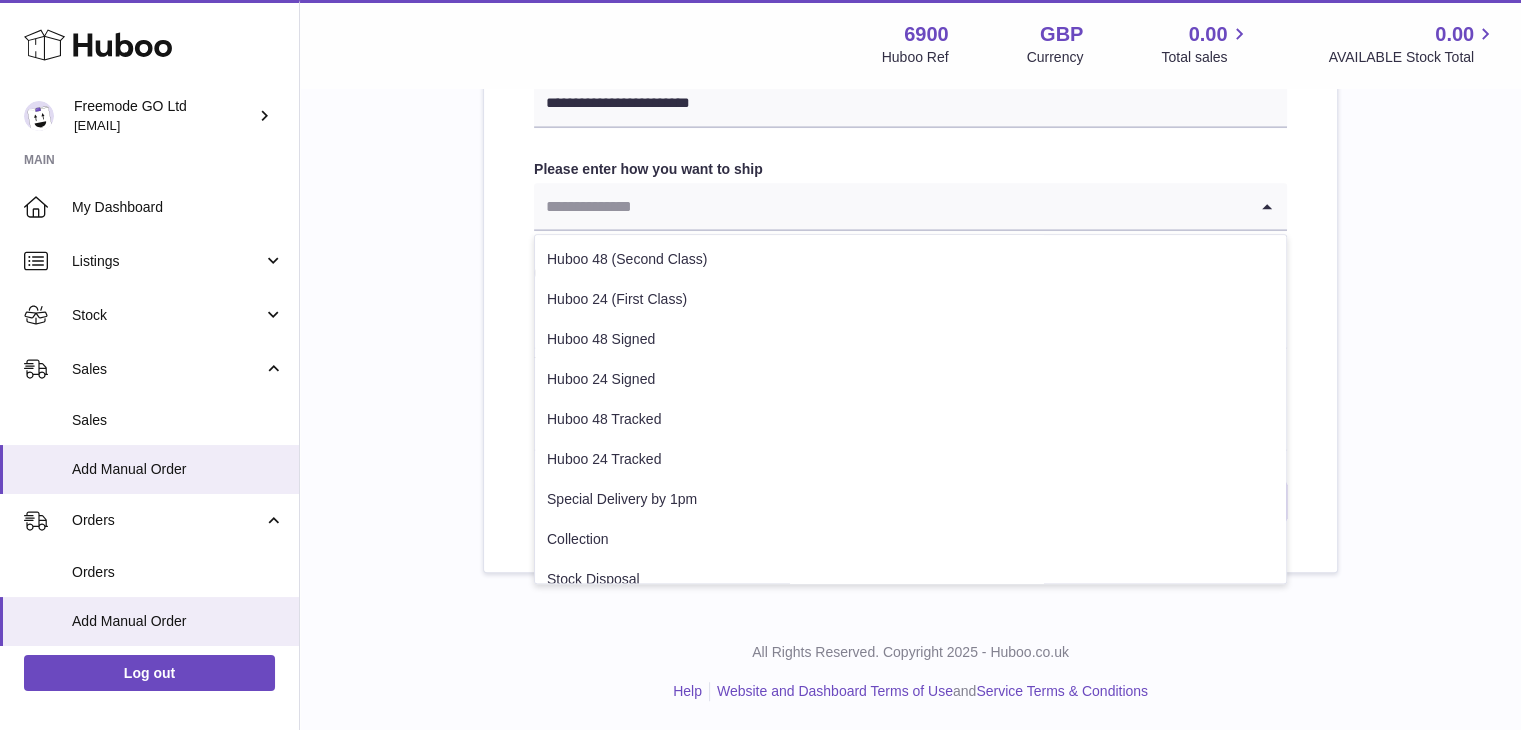 click at bounding box center (890, 206) 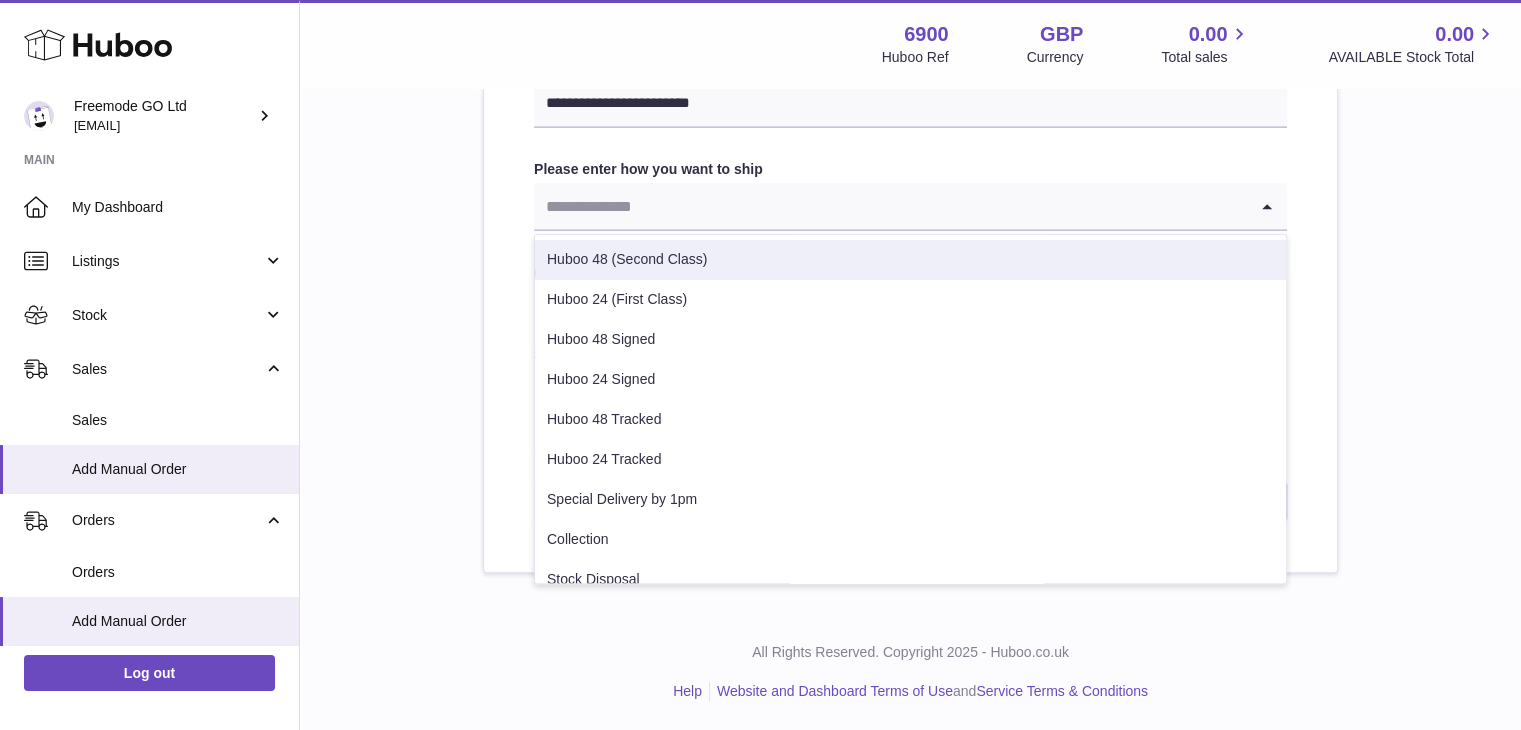 click on "Huboo 48 (Second Class)" at bounding box center (910, 260) 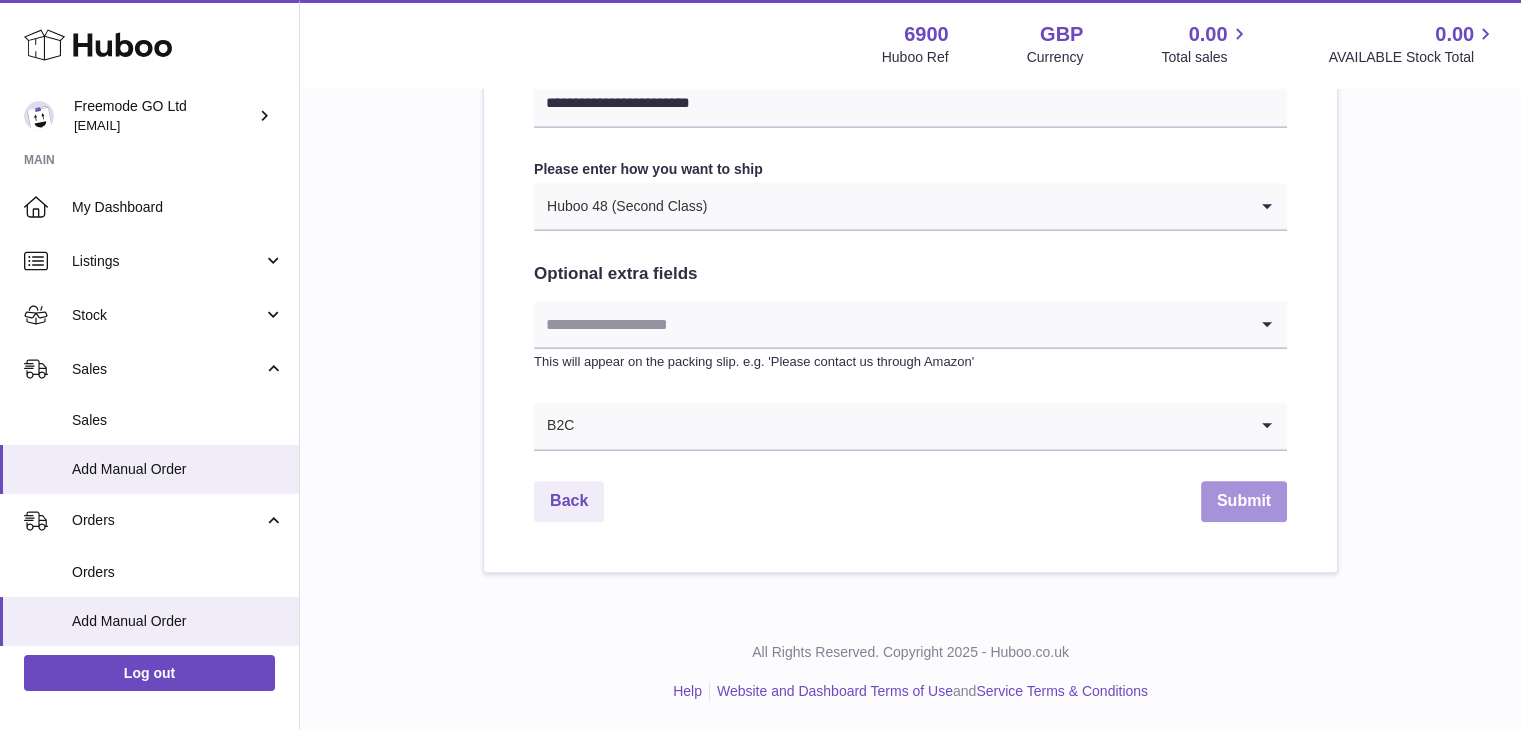 click on "Submit" at bounding box center (1244, 501) 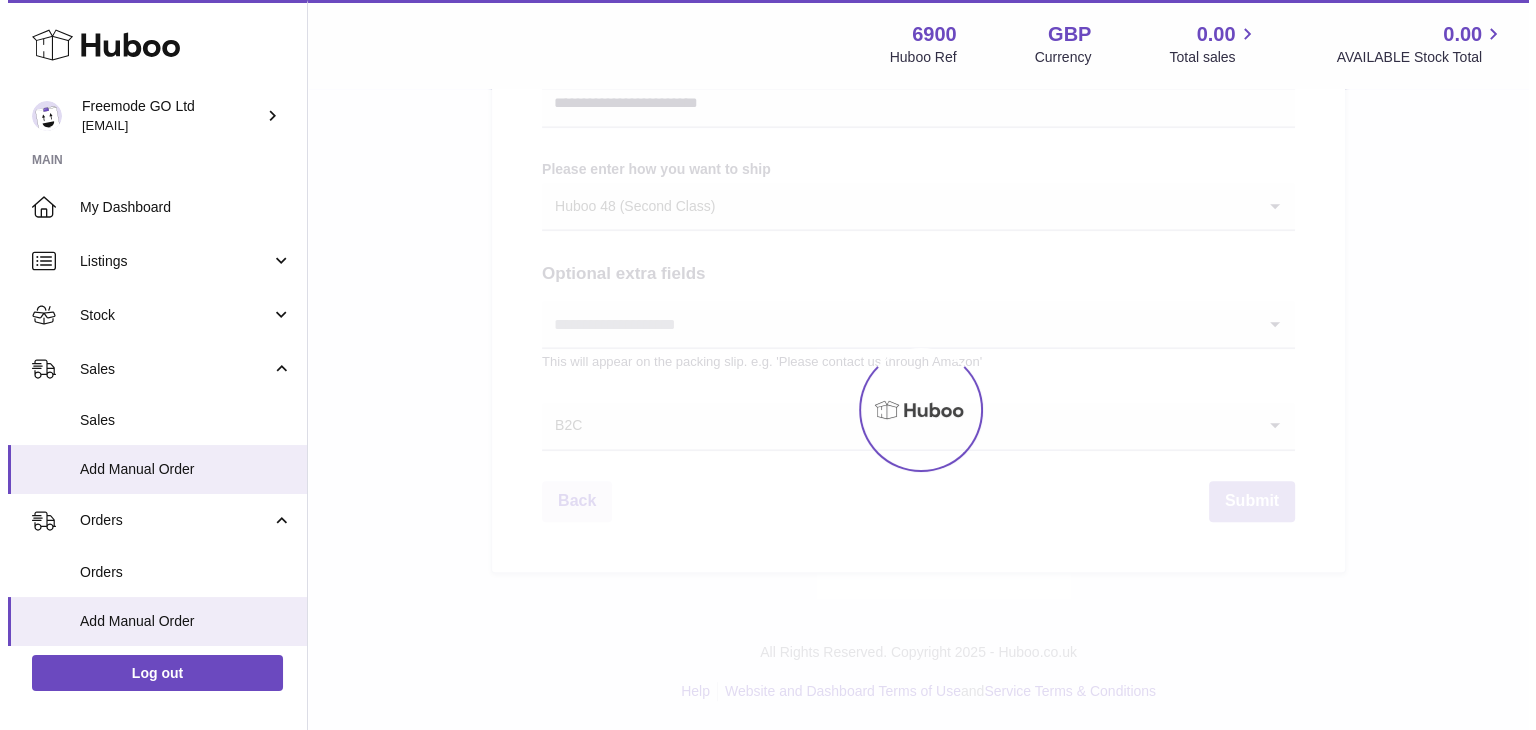 scroll, scrollTop: 0, scrollLeft: 0, axis: both 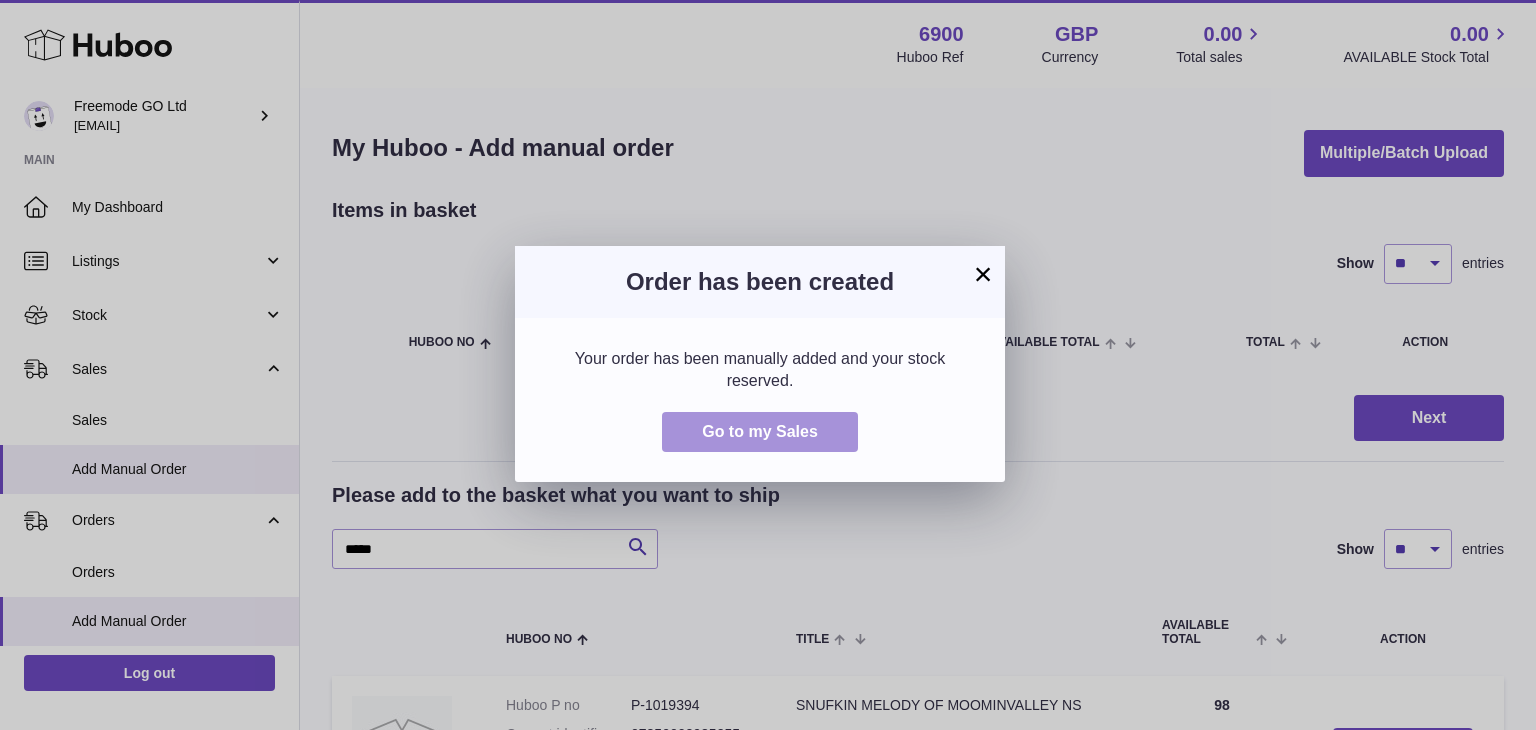click on "Go to my Sales" at bounding box center (760, 432) 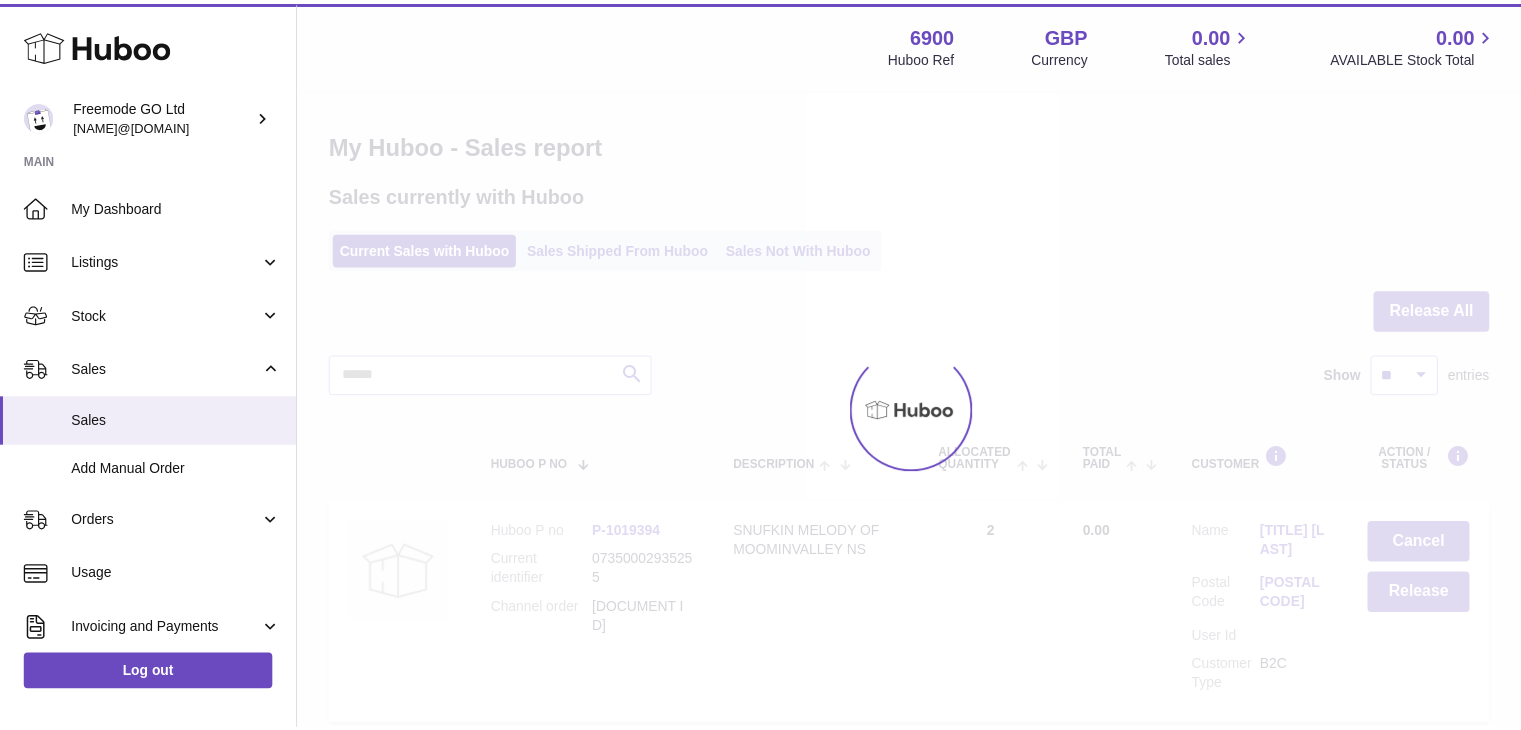 scroll, scrollTop: 0, scrollLeft: 0, axis: both 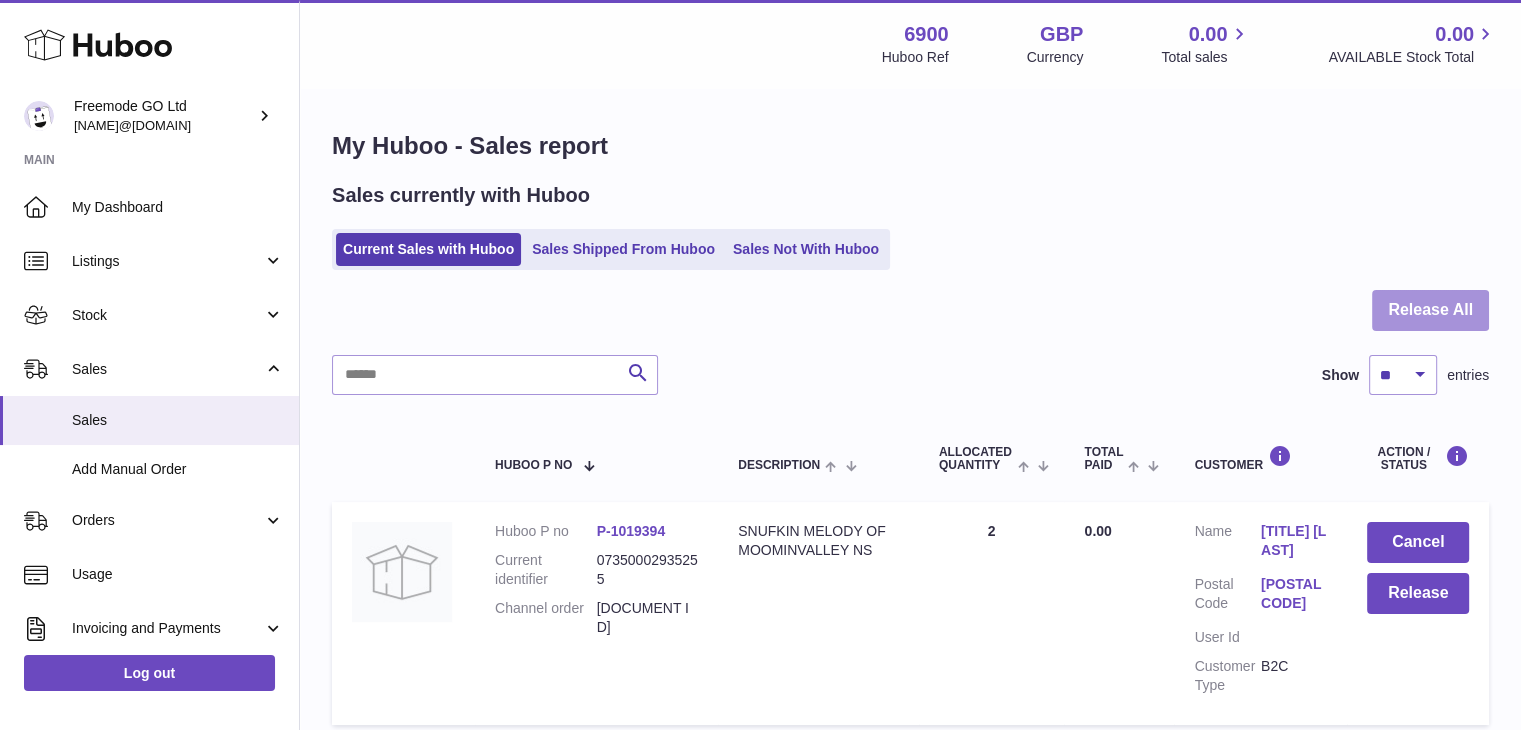 click on "Release All" at bounding box center [1430, 310] 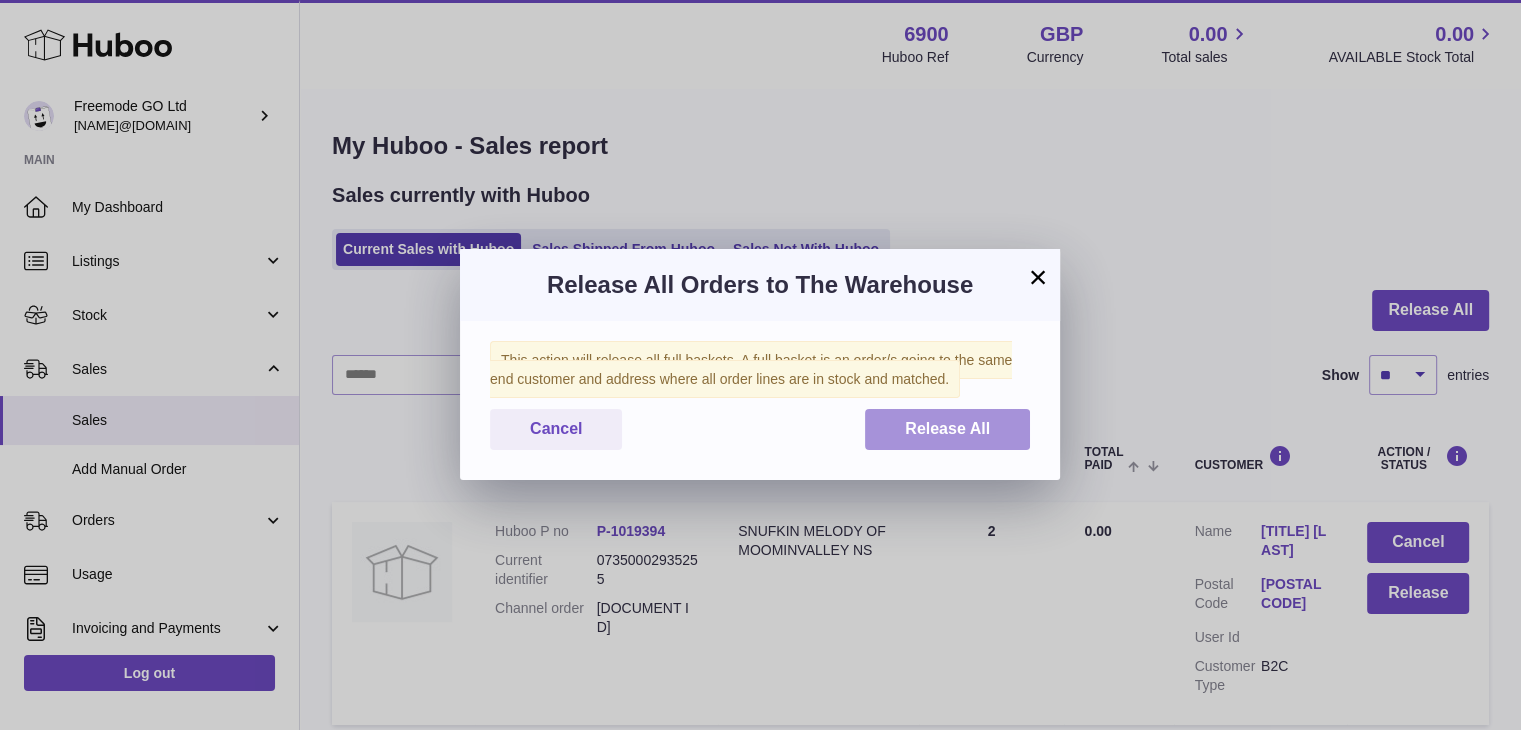 click on "Release All" at bounding box center [947, 428] 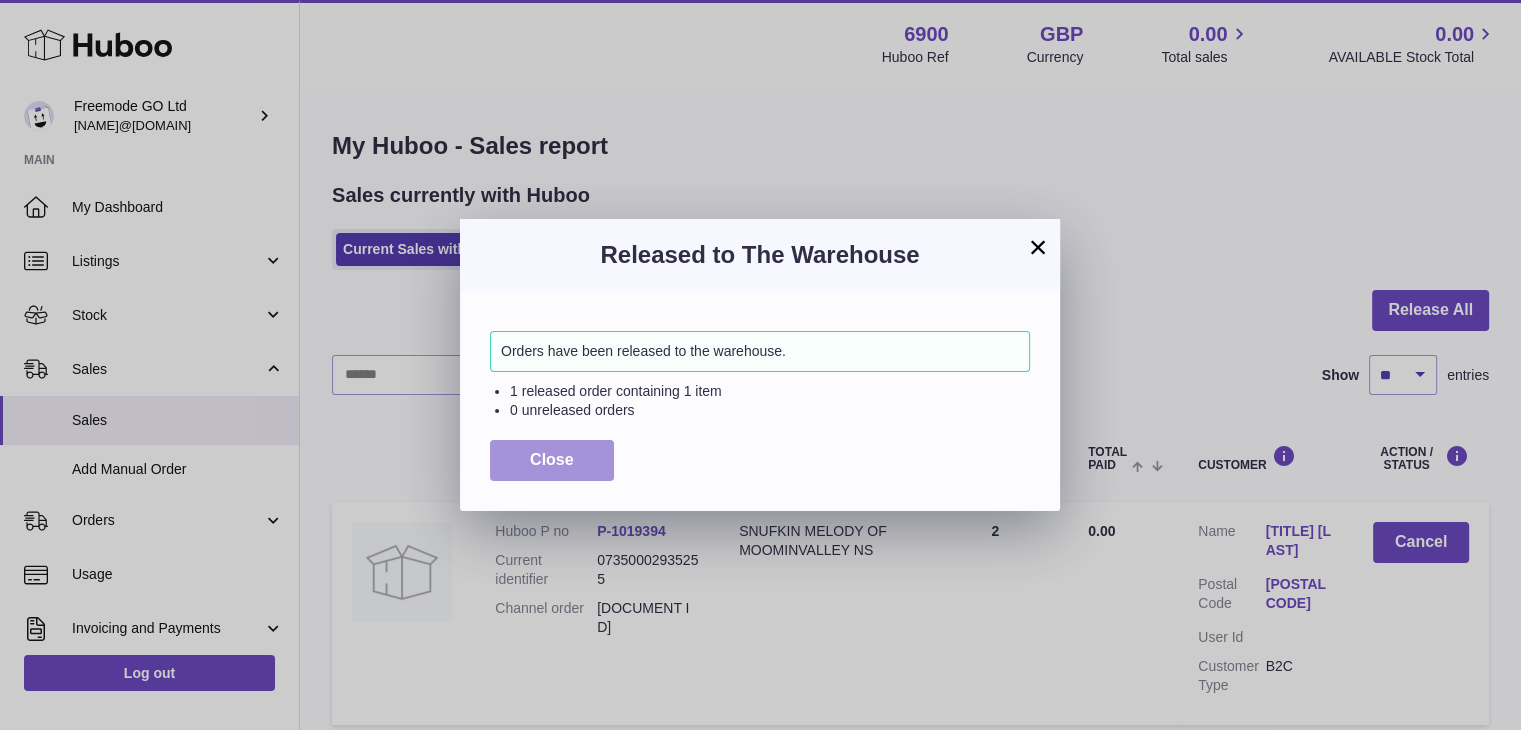 click on "×
Released to The Warehouse
Orders have been released to the warehouse.
1 released order
containing 1 item
0 unreleased orders
Close" at bounding box center [760, 365] 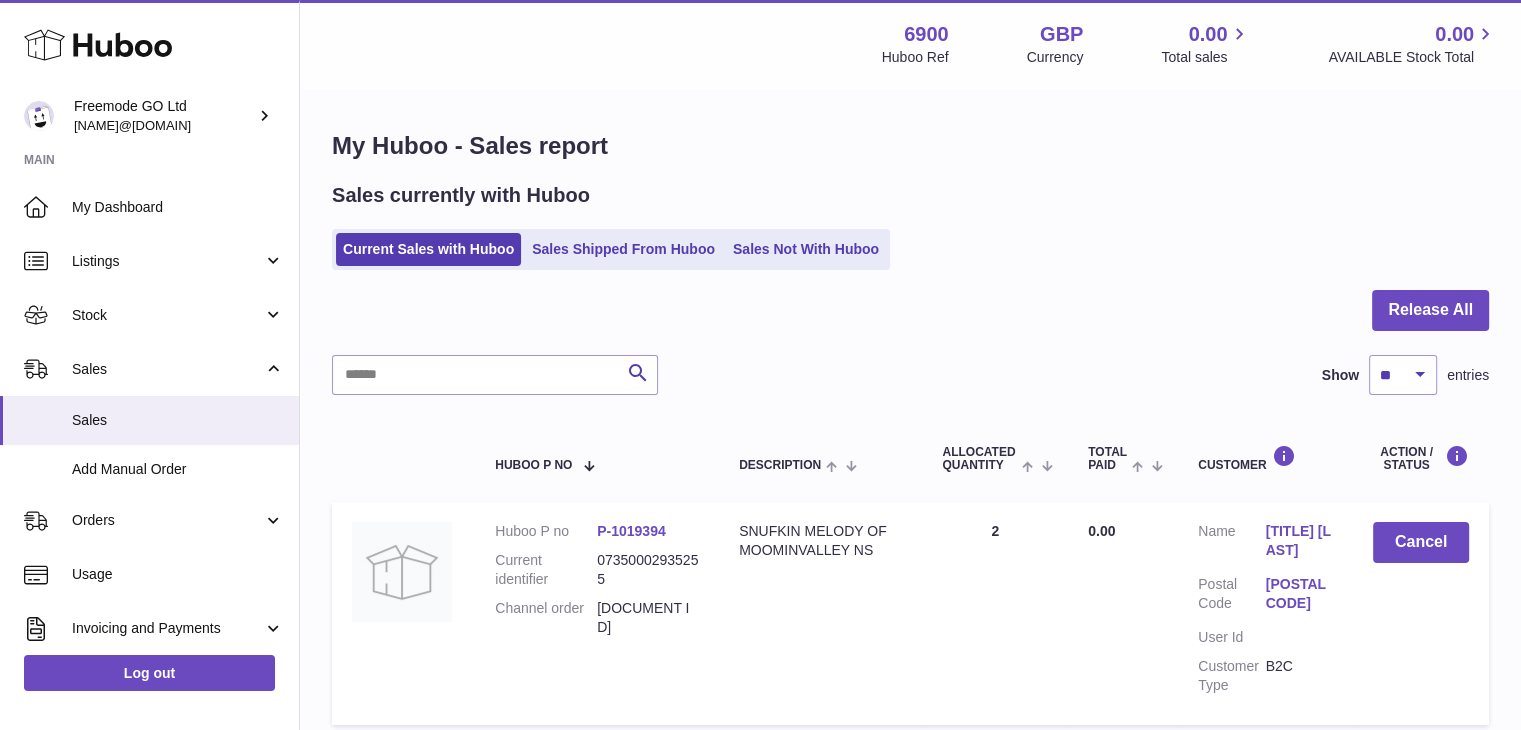 click at bounding box center (760, 365) 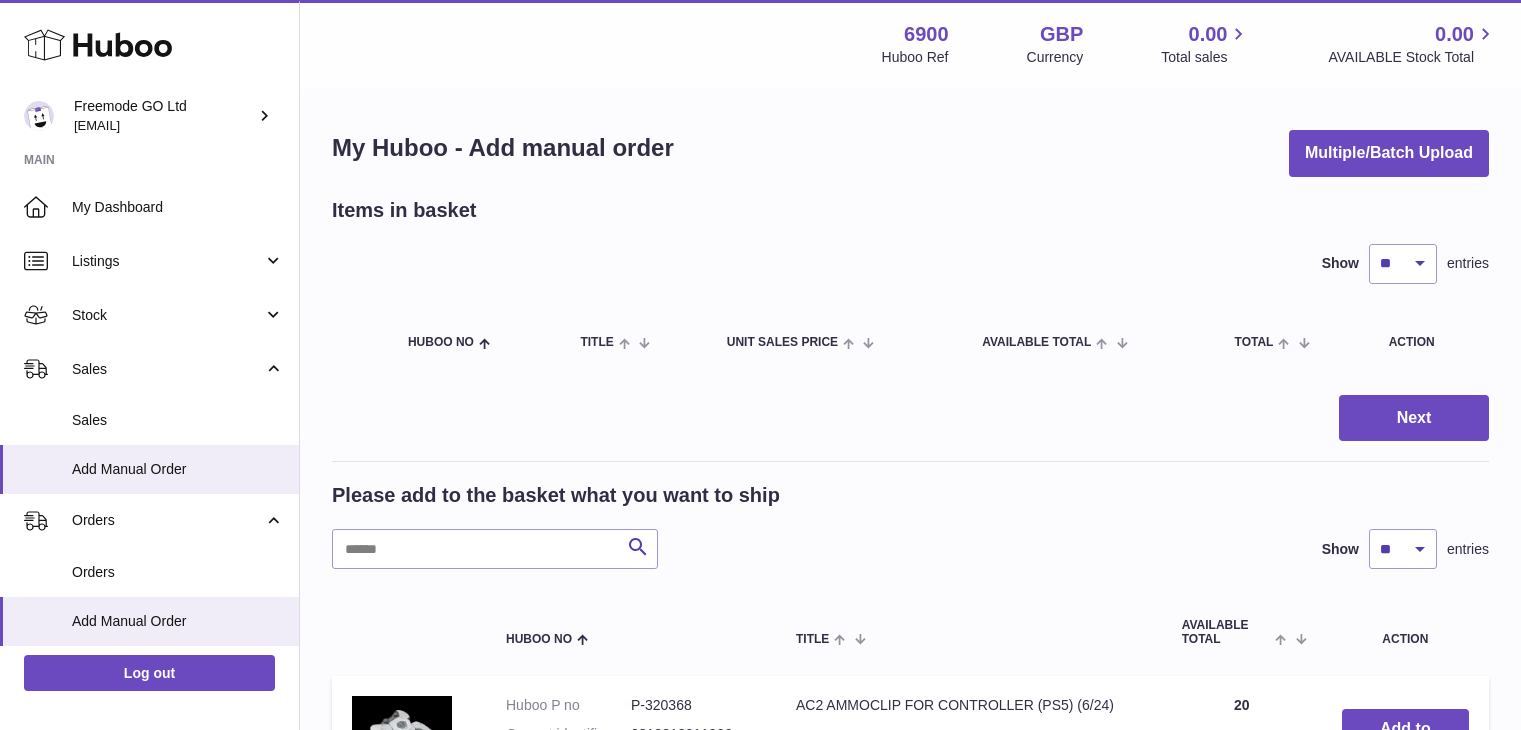 scroll, scrollTop: 0, scrollLeft: 0, axis: both 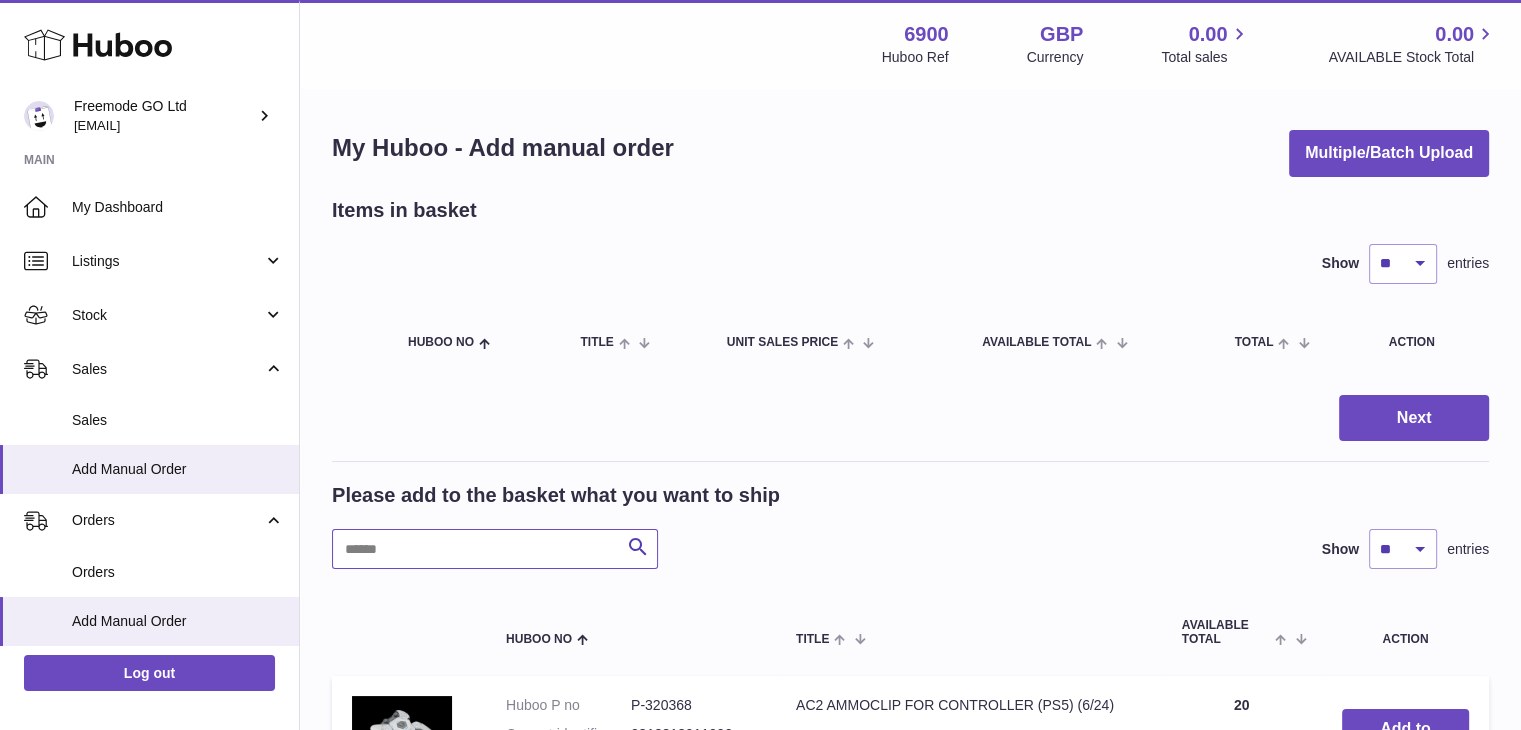 click at bounding box center (495, 549) 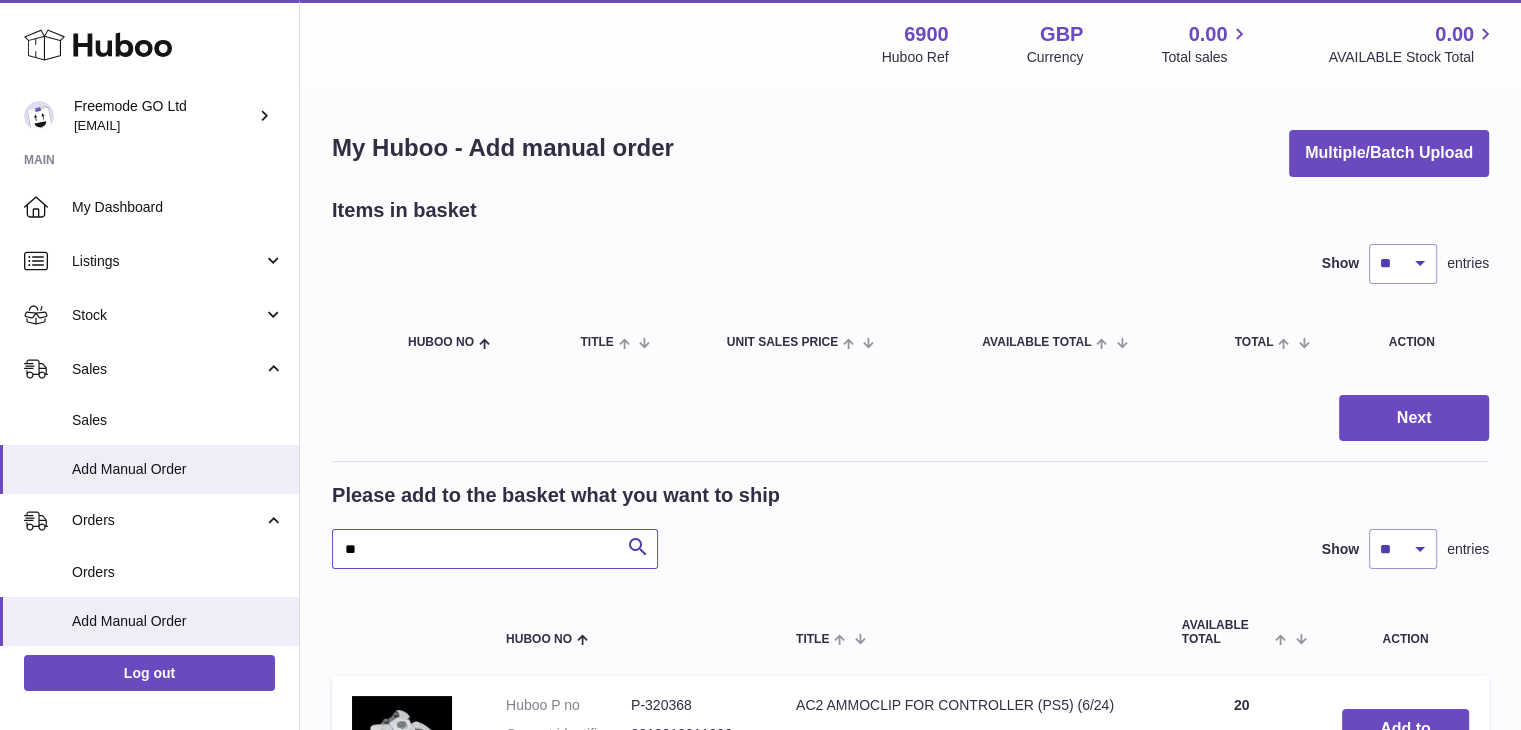 click on "**" at bounding box center [495, 549] 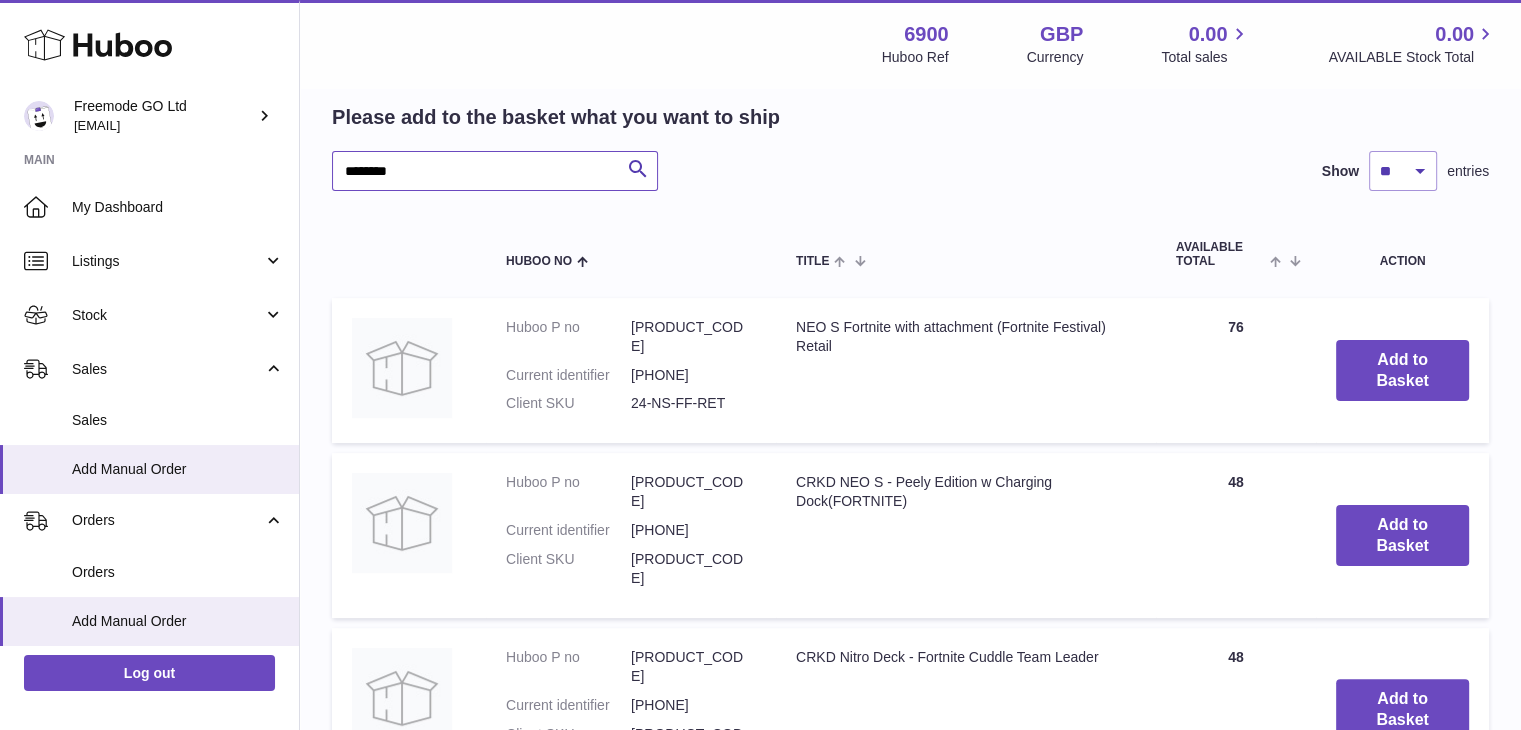 scroll, scrollTop: 381, scrollLeft: 0, axis: vertical 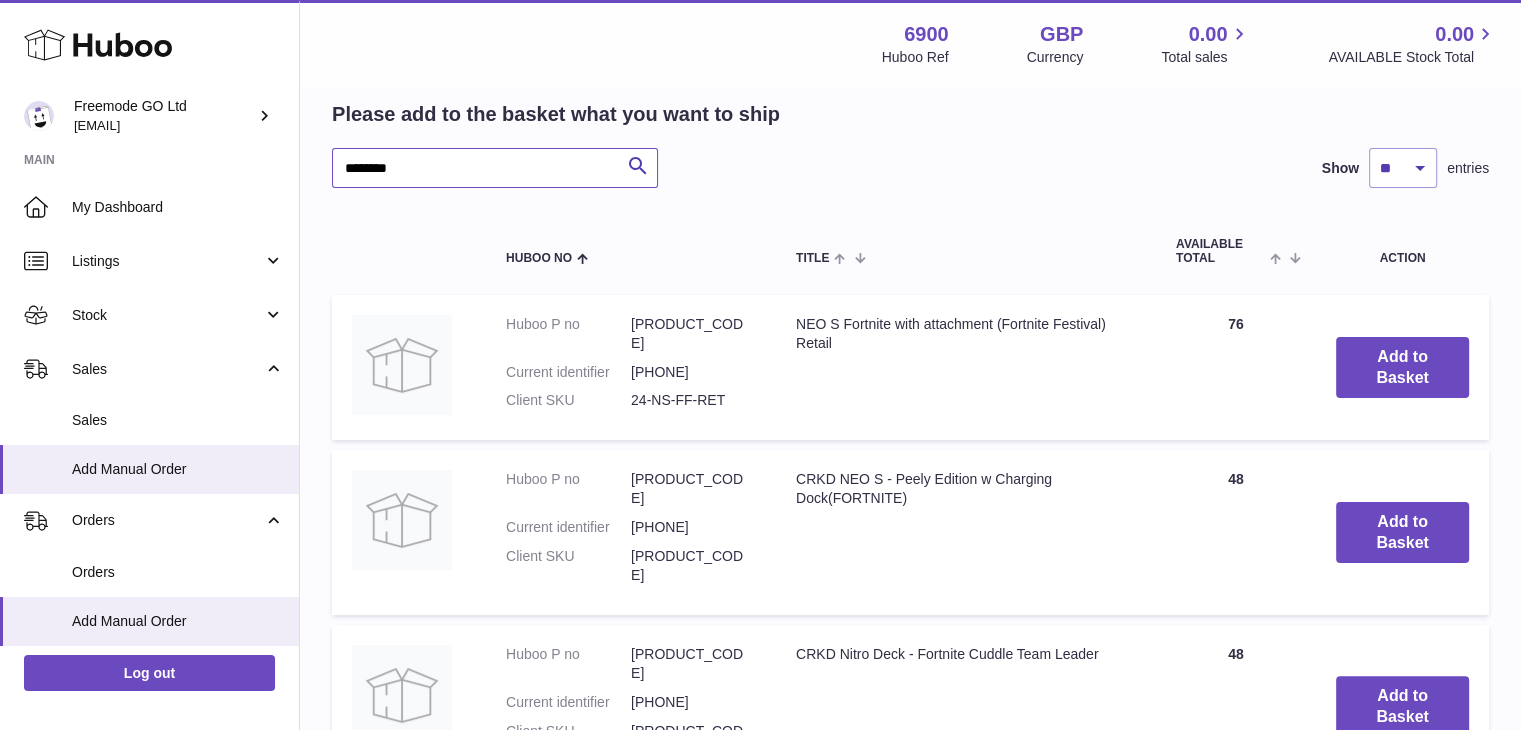 type on "********" 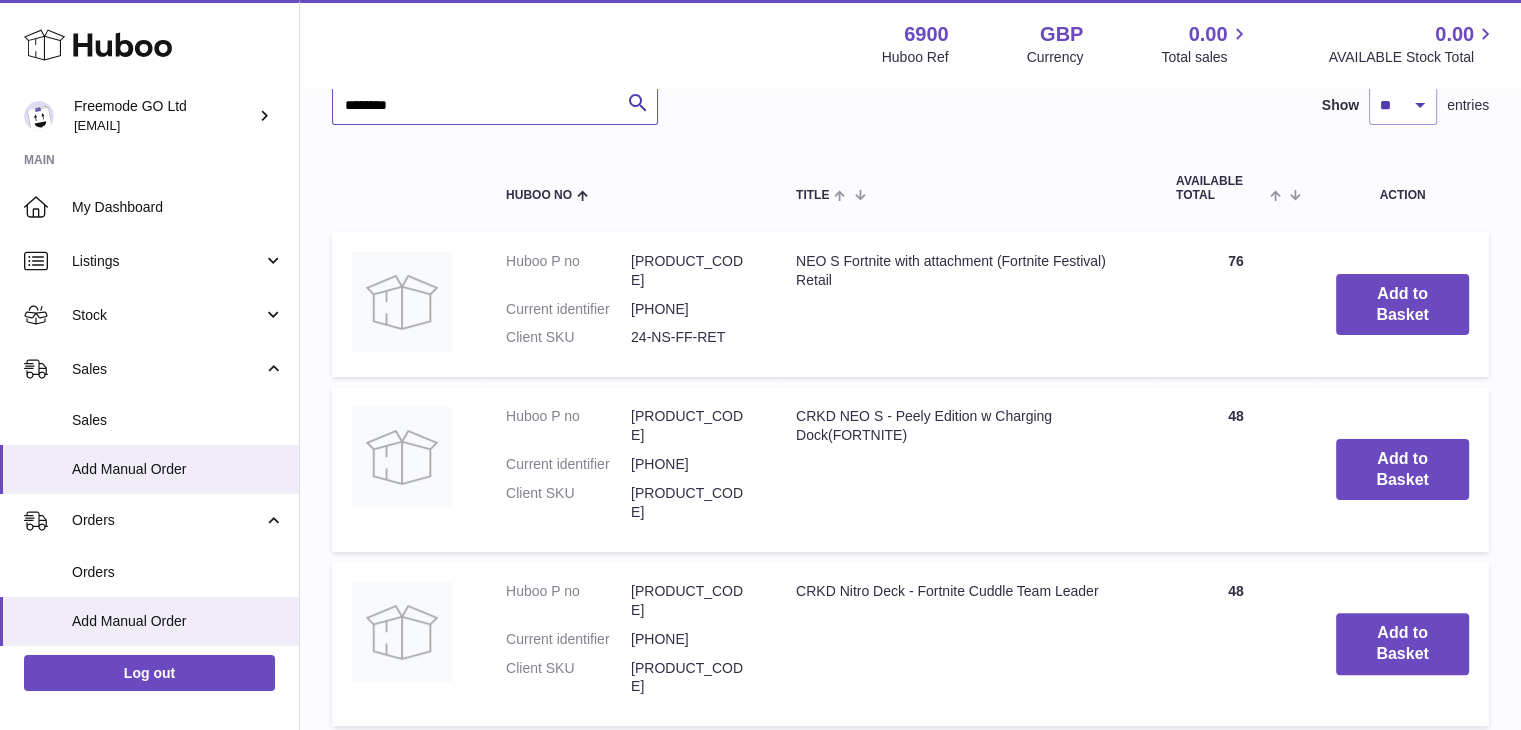 scroll, scrollTop: 443, scrollLeft: 0, axis: vertical 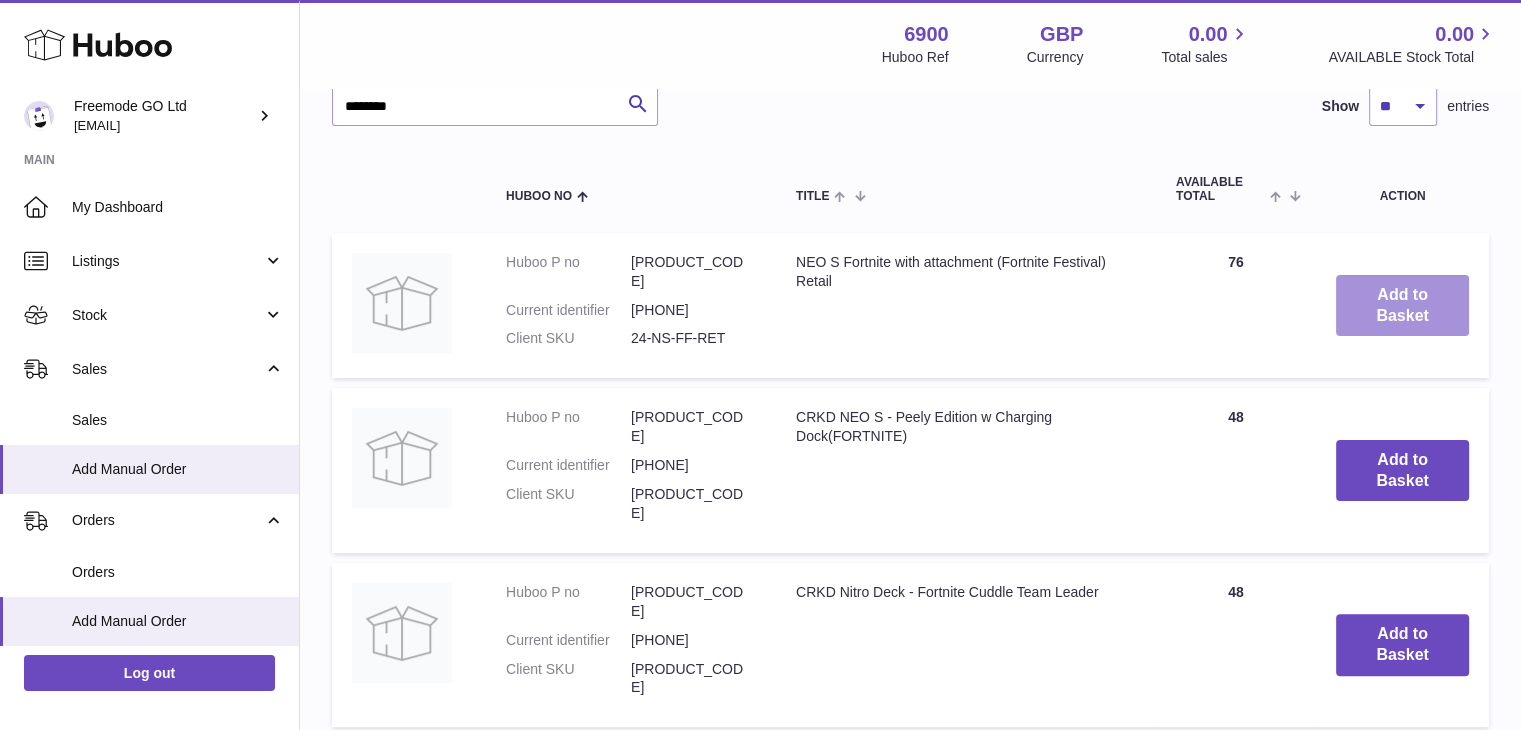 click on "Add to Basket" at bounding box center [1402, 306] 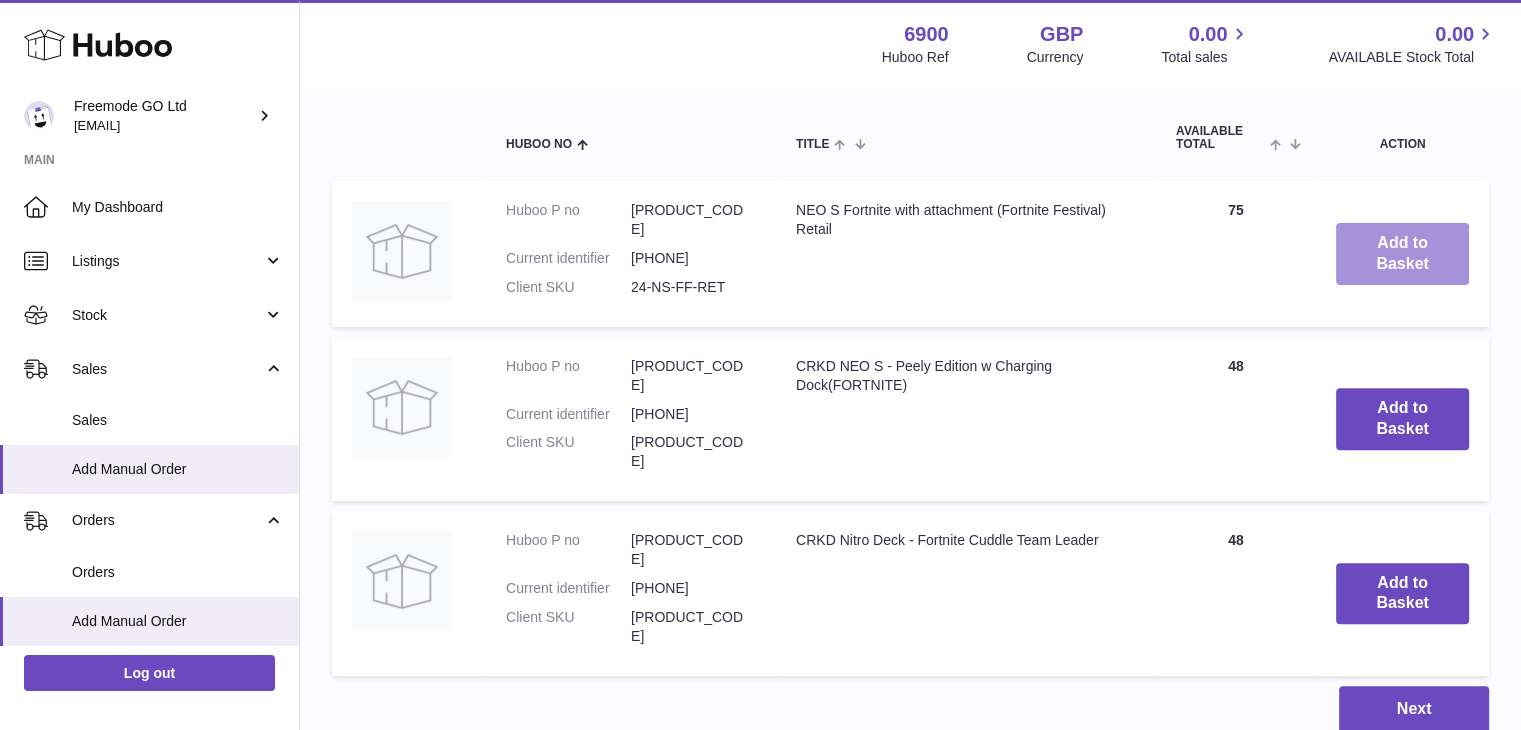 scroll, scrollTop: 779, scrollLeft: 0, axis: vertical 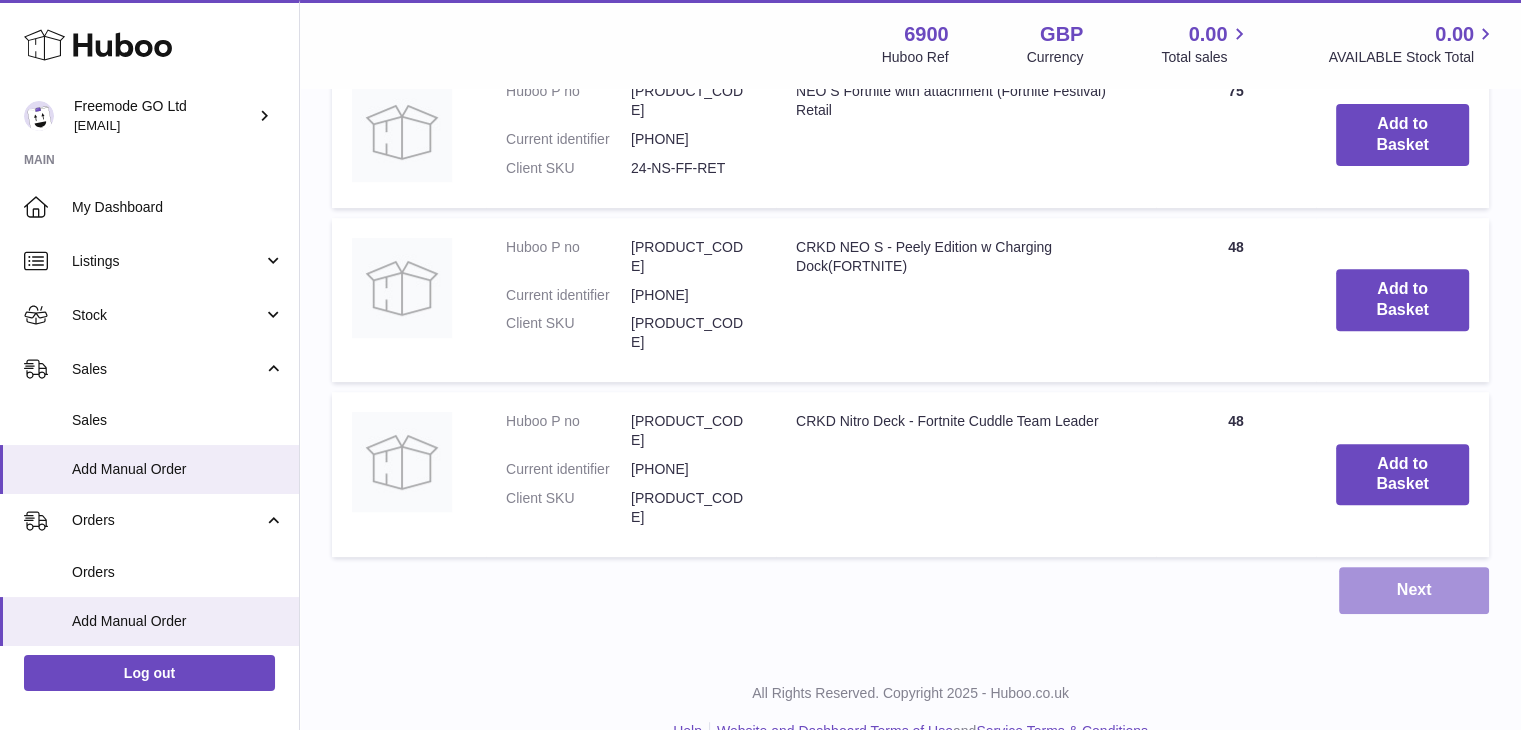 click on "Next" at bounding box center [1414, 590] 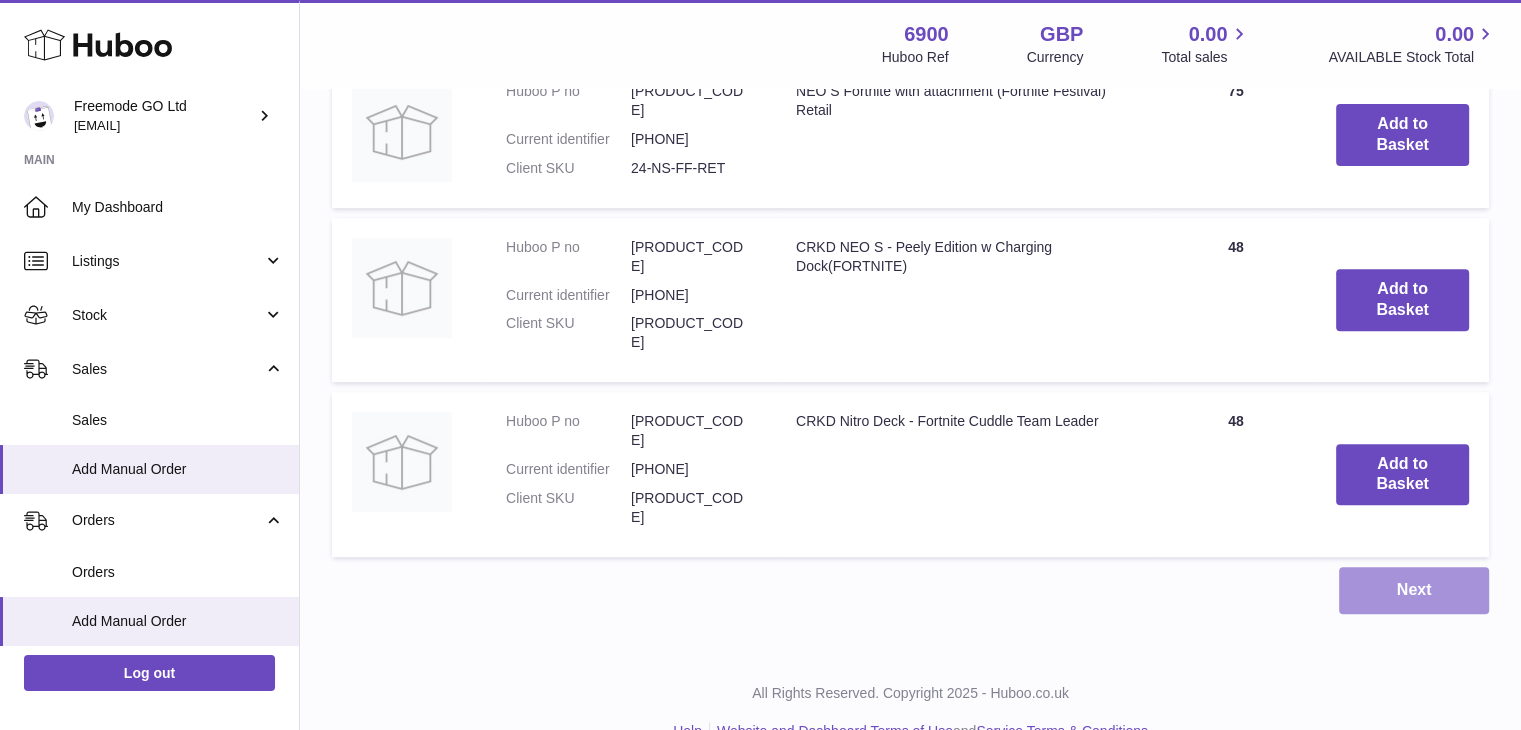 scroll, scrollTop: 0, scrollLeft: 0, axis: both 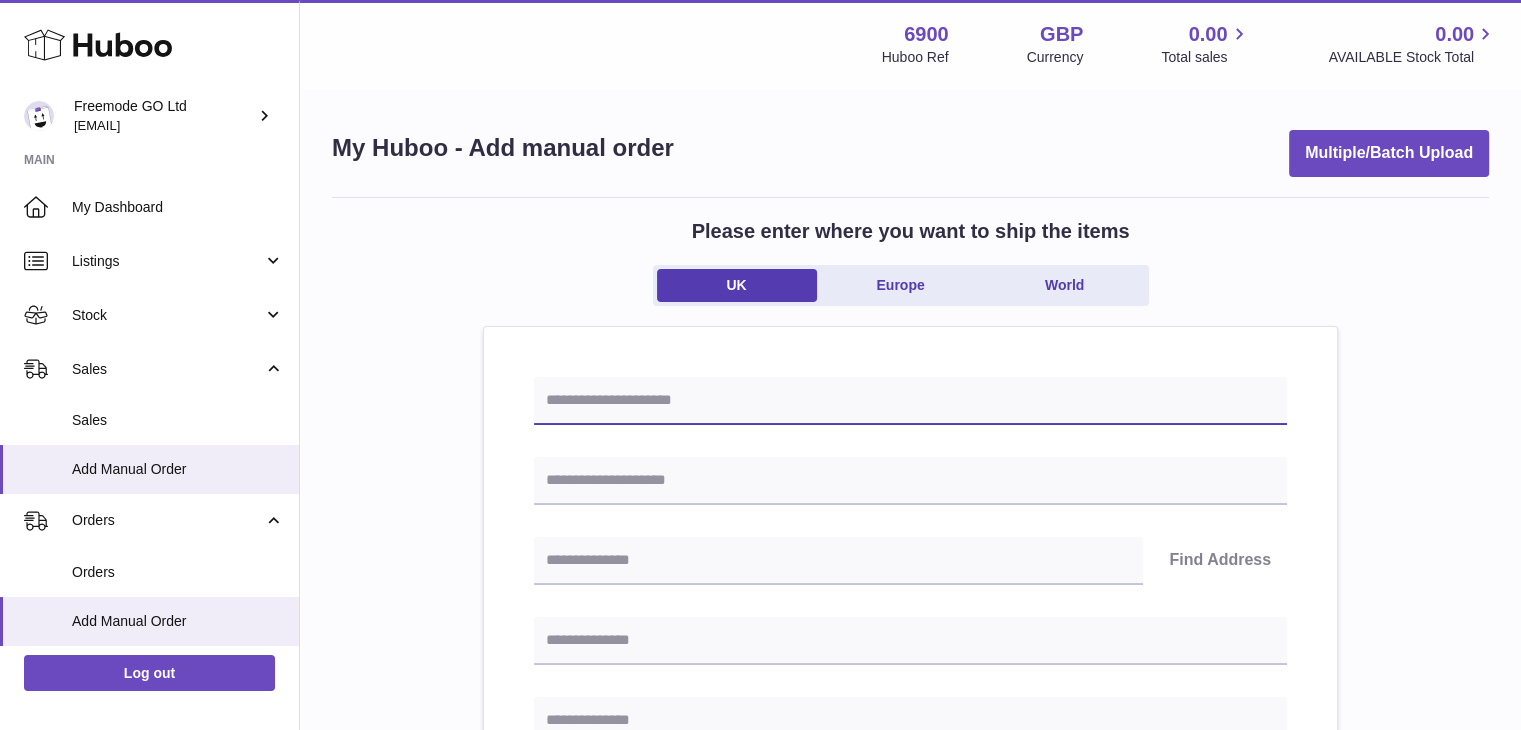 click at bounding box center [910, 401] 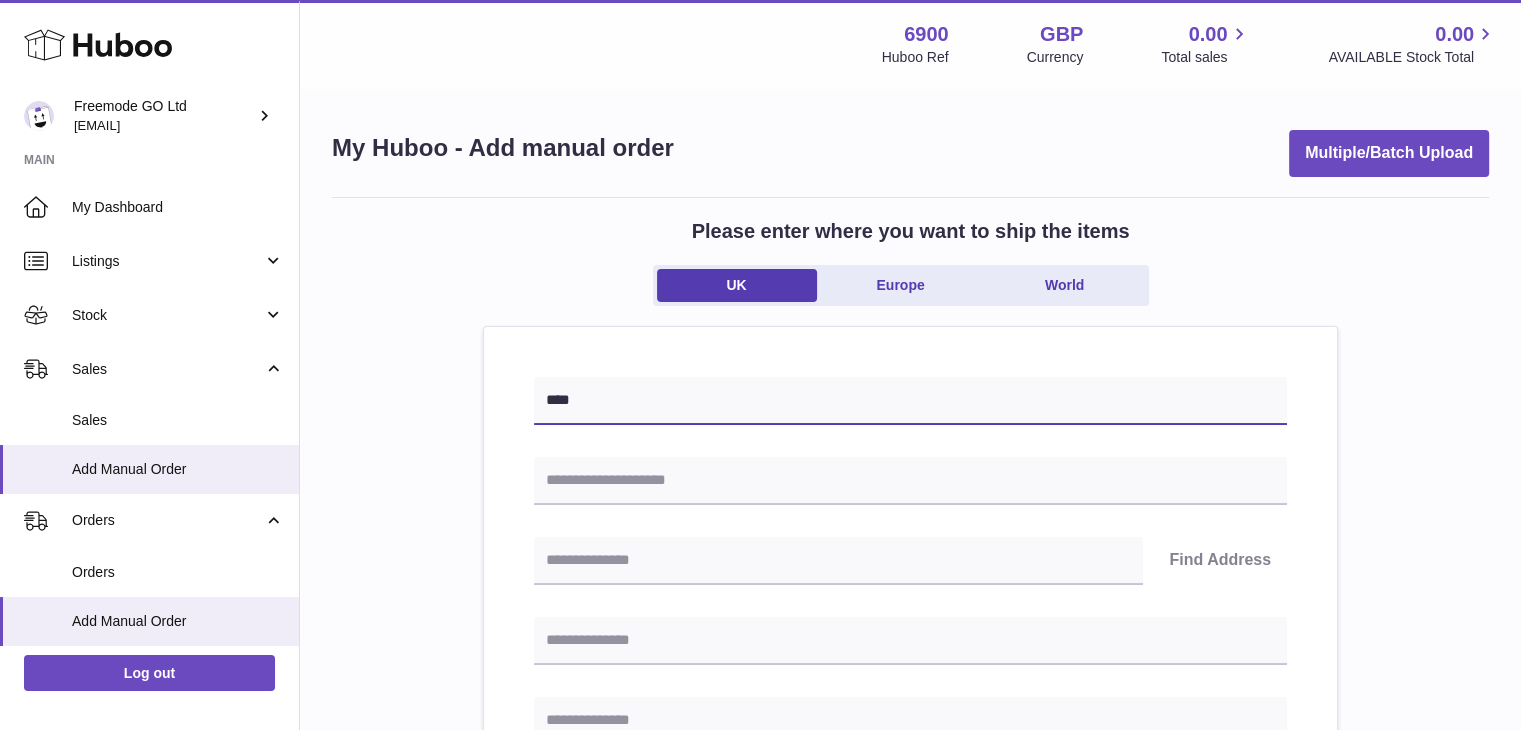 paste on "**********" 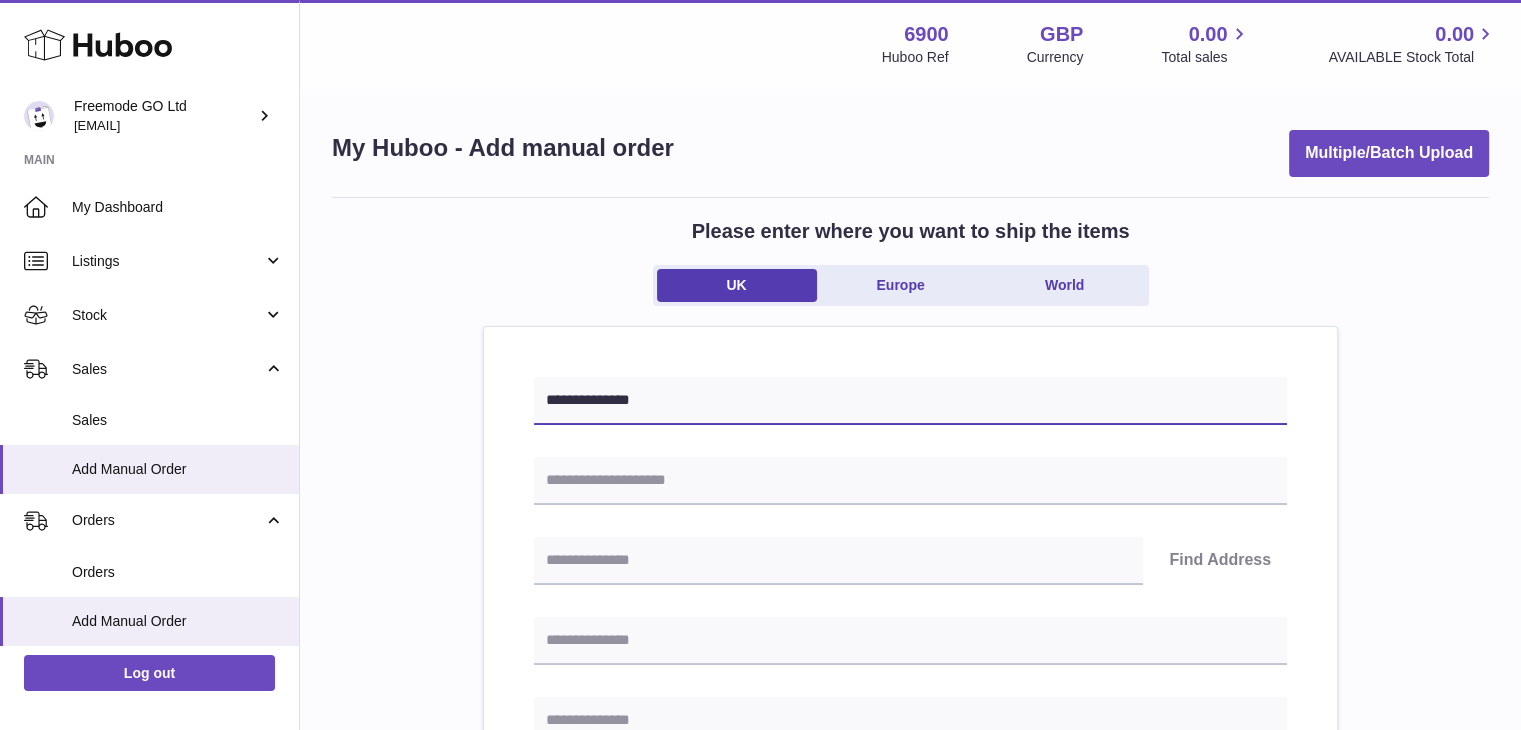 type on "**********" 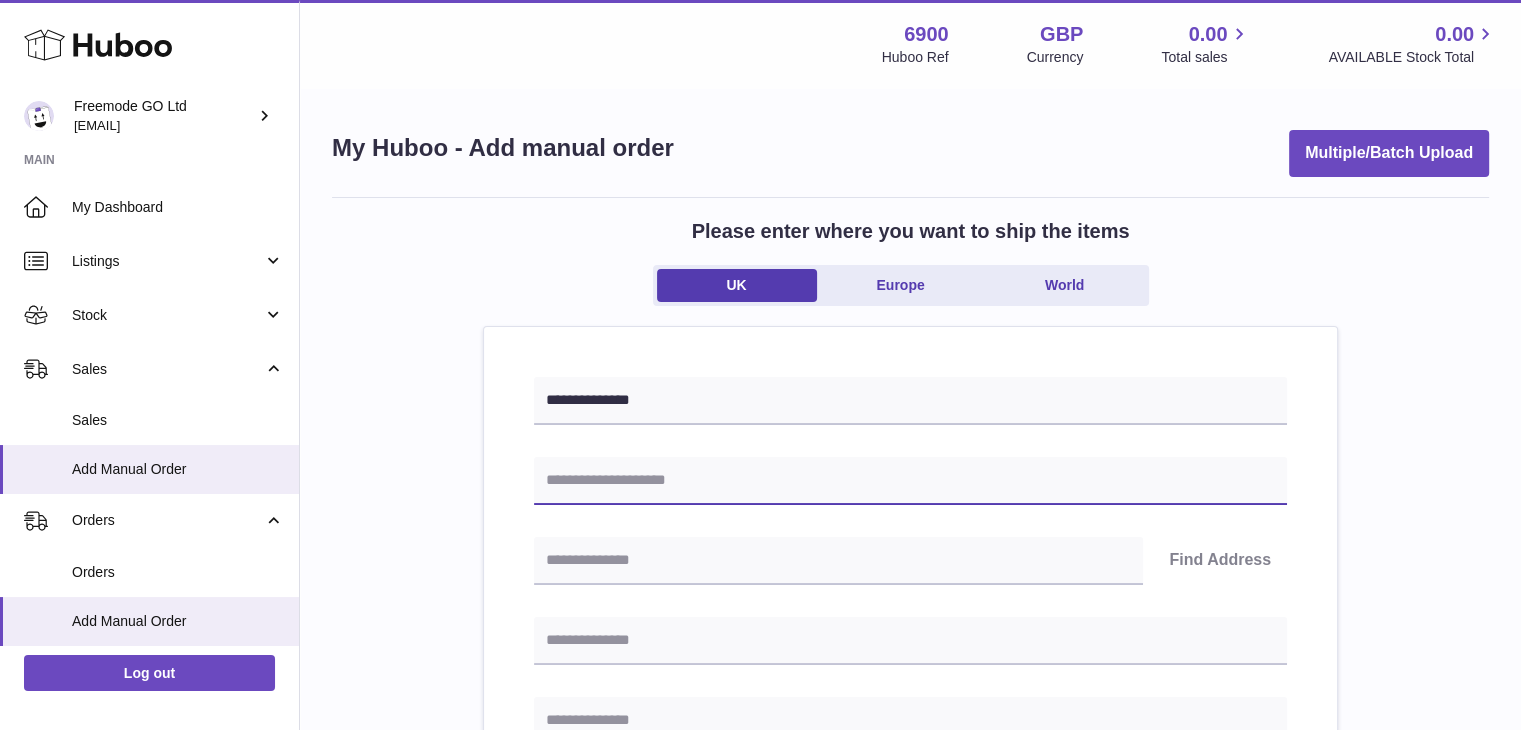 paste on "**********" 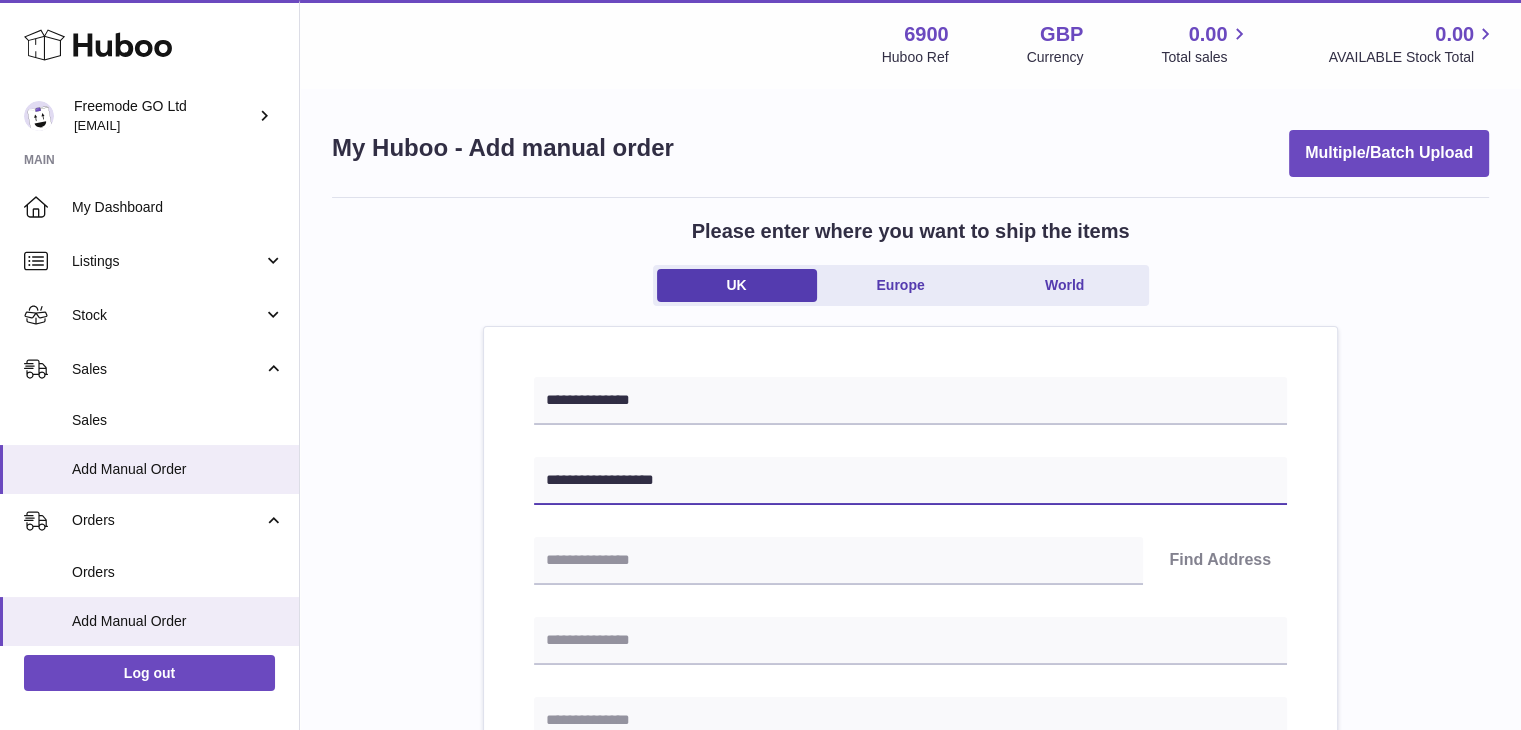 type on "**********" 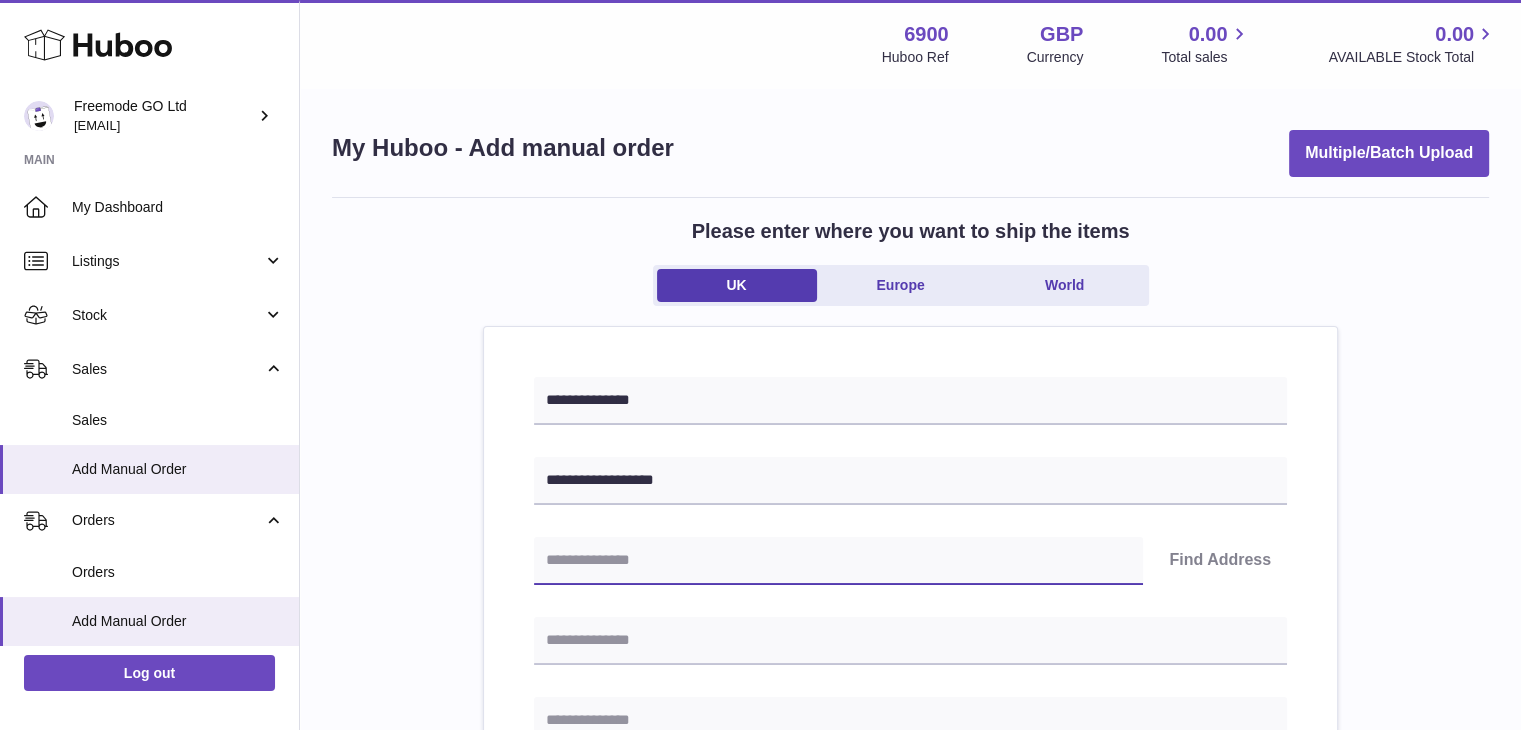 click at bounding box center [838, 561] 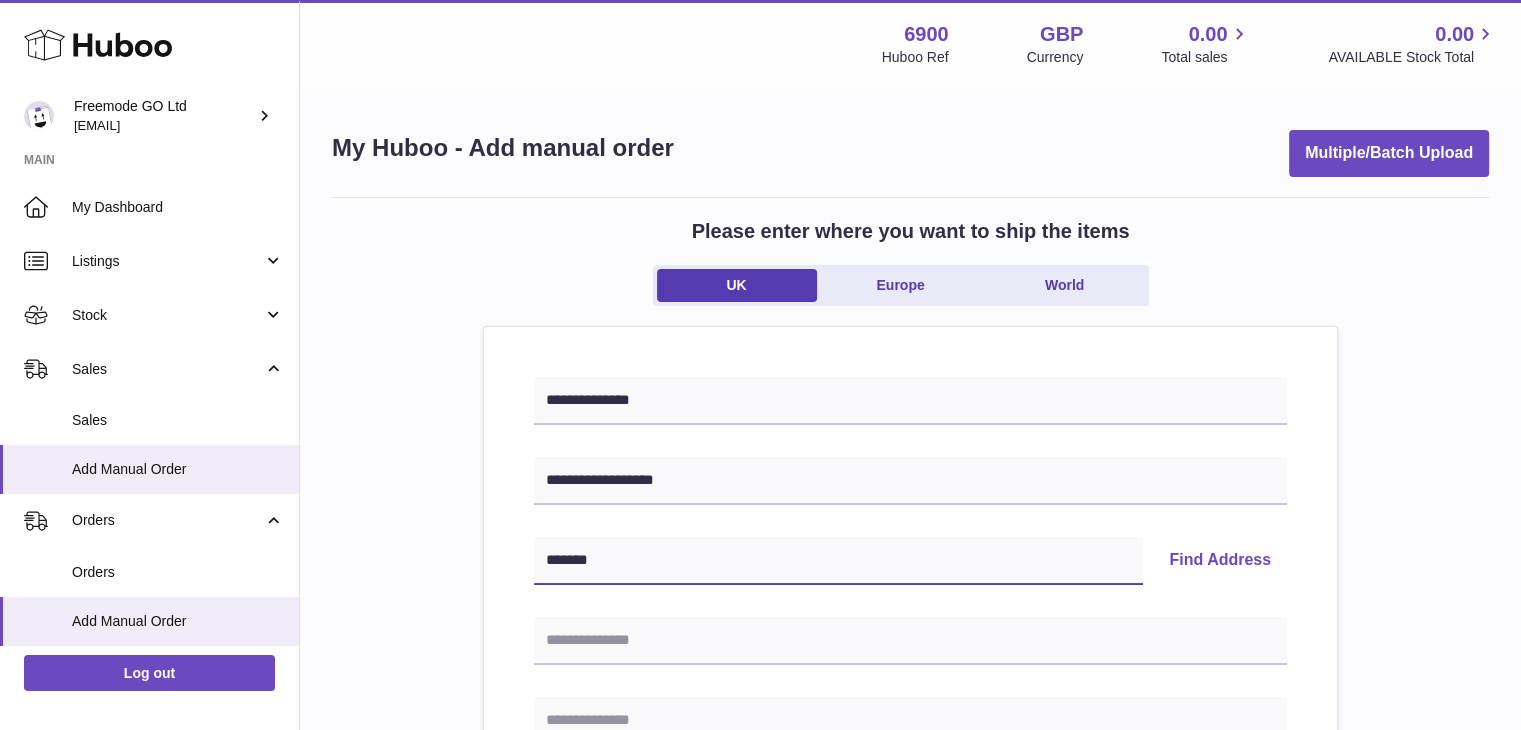 type on "*******" 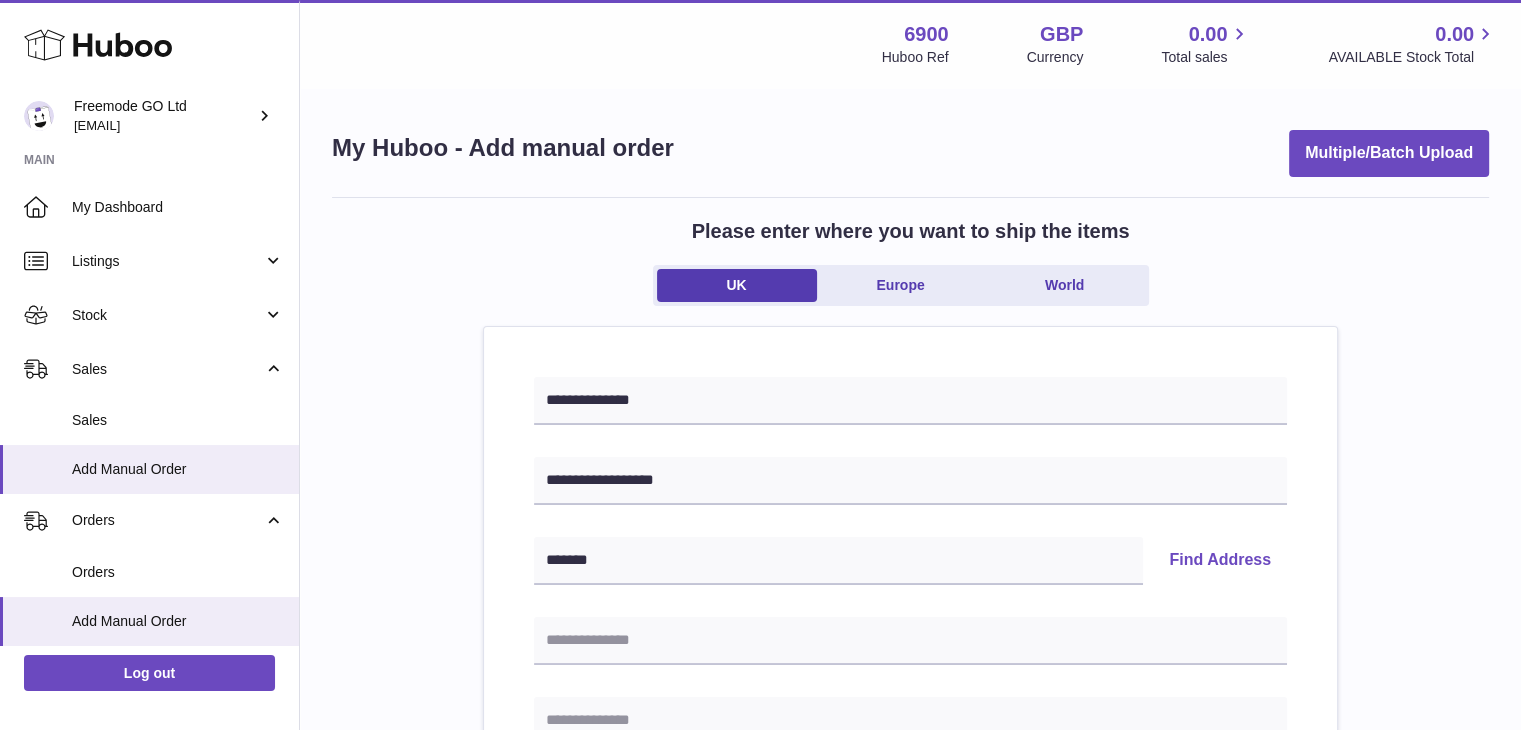 click on "Find Address" at bounding box center (1220, 561) 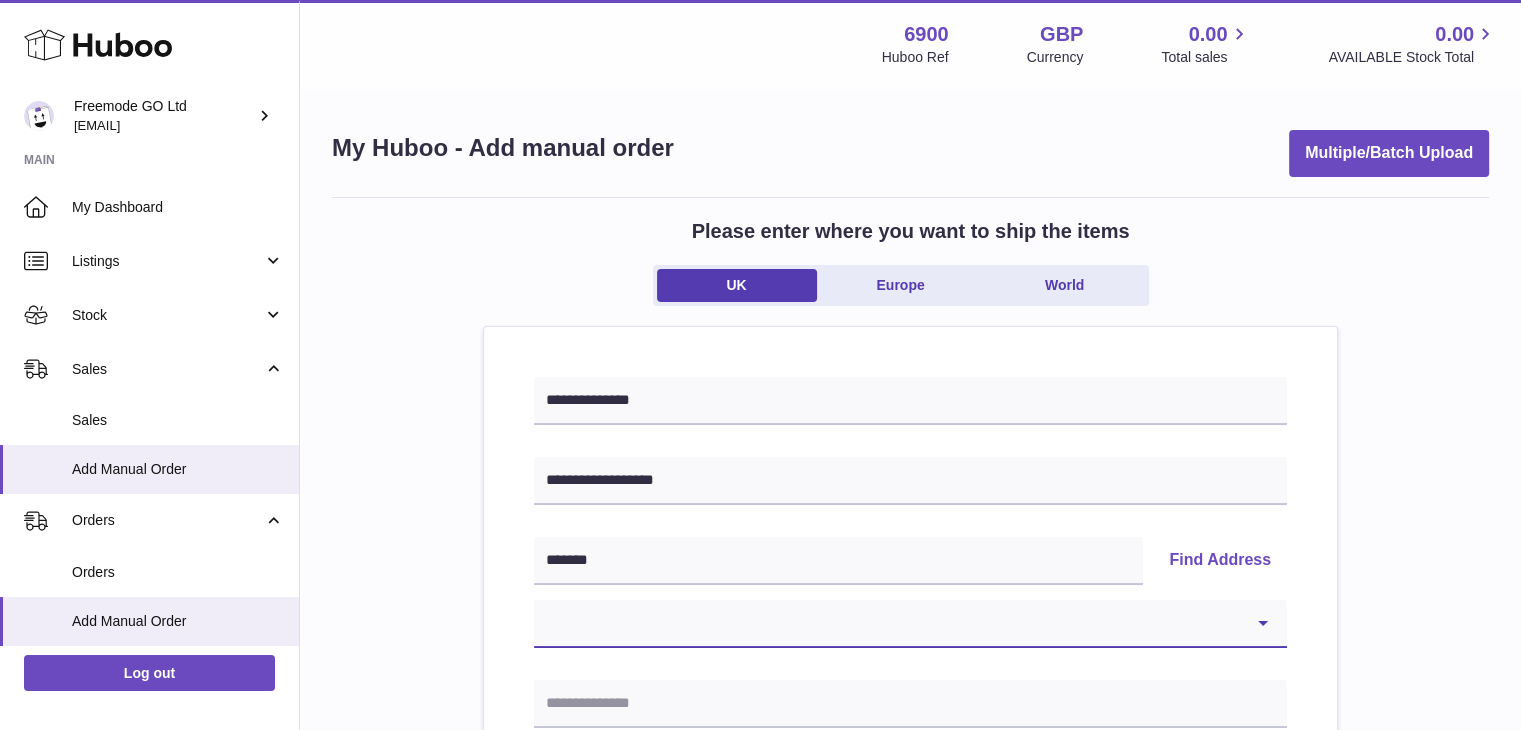 click on "**********" at bounding box center [910, 624] 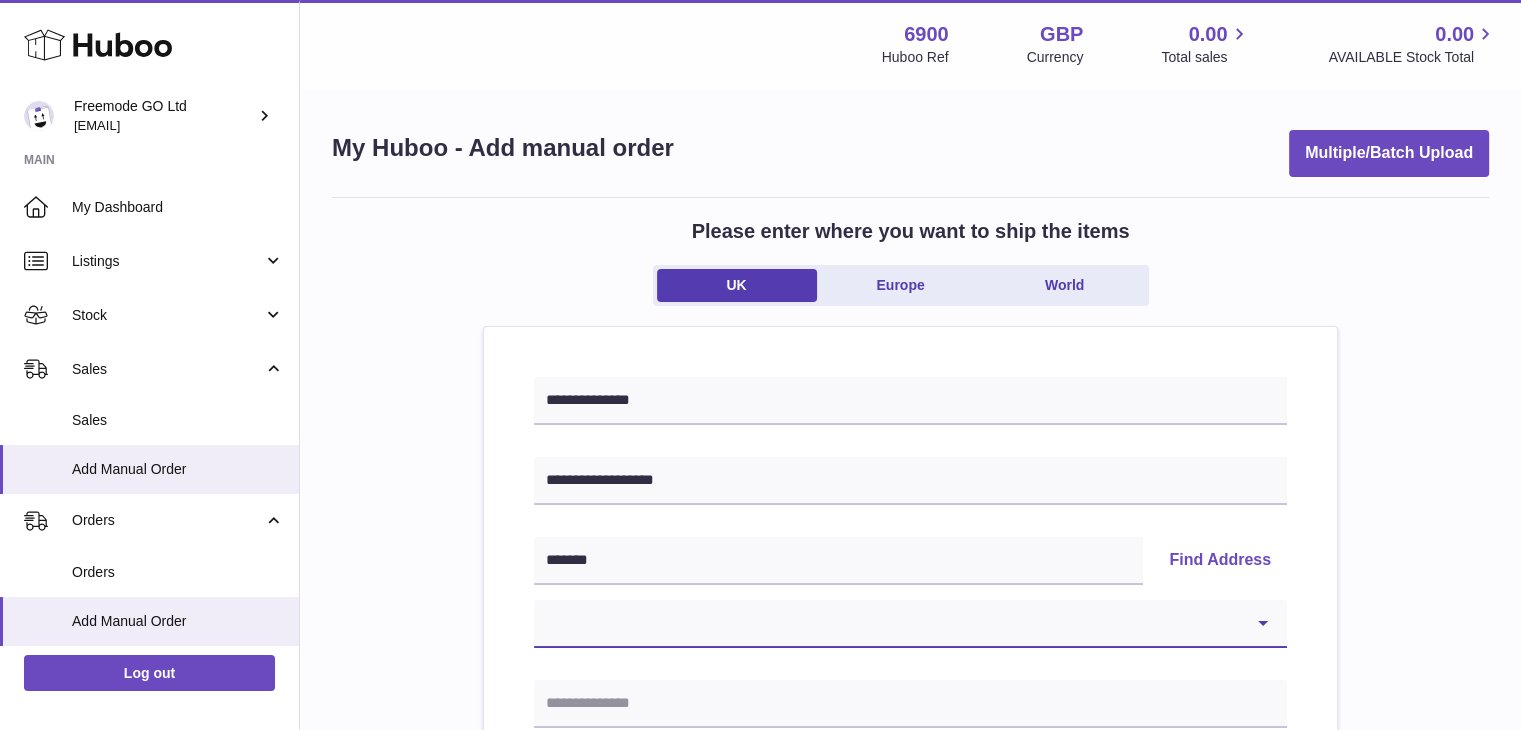 select on "*" 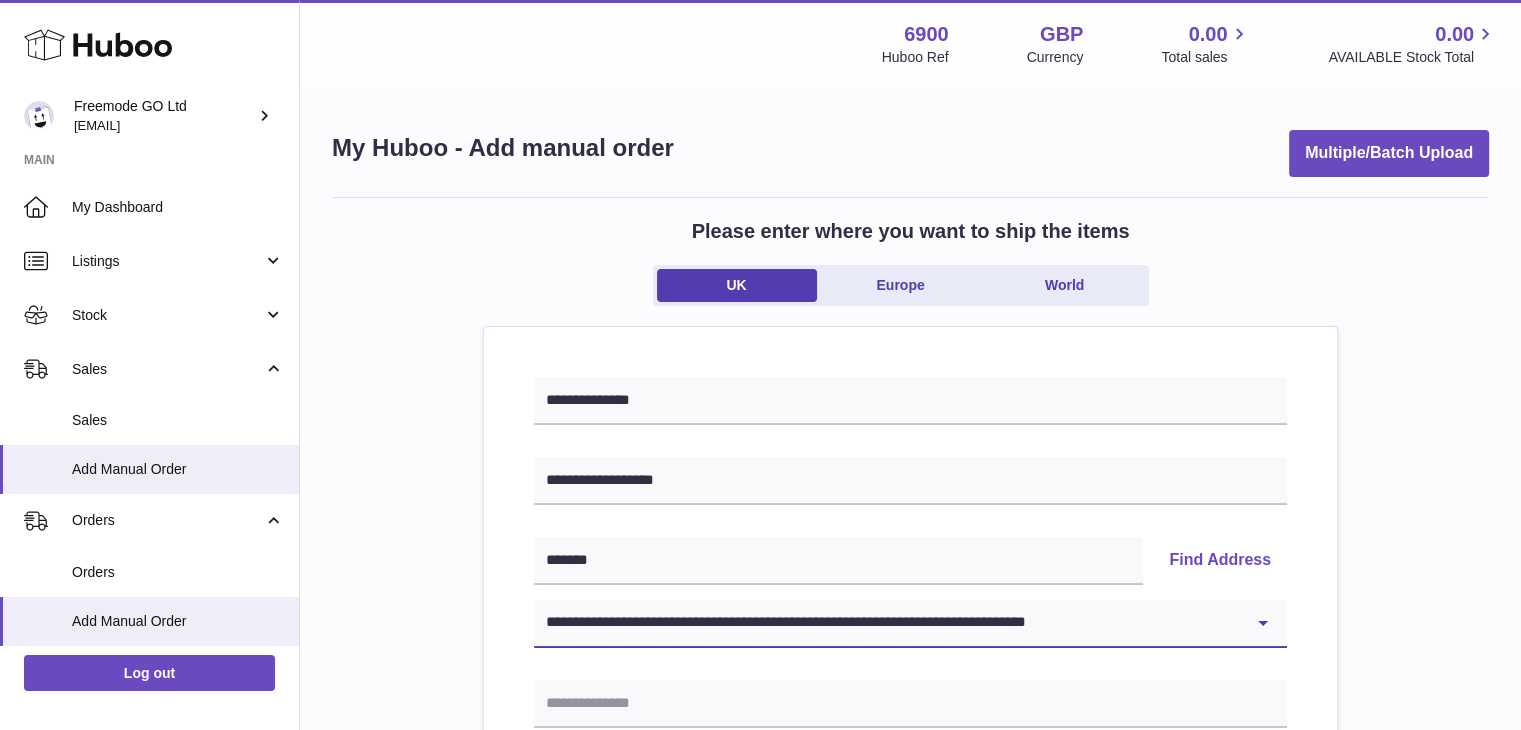 click on "**********" at bounding box center (910, 624) 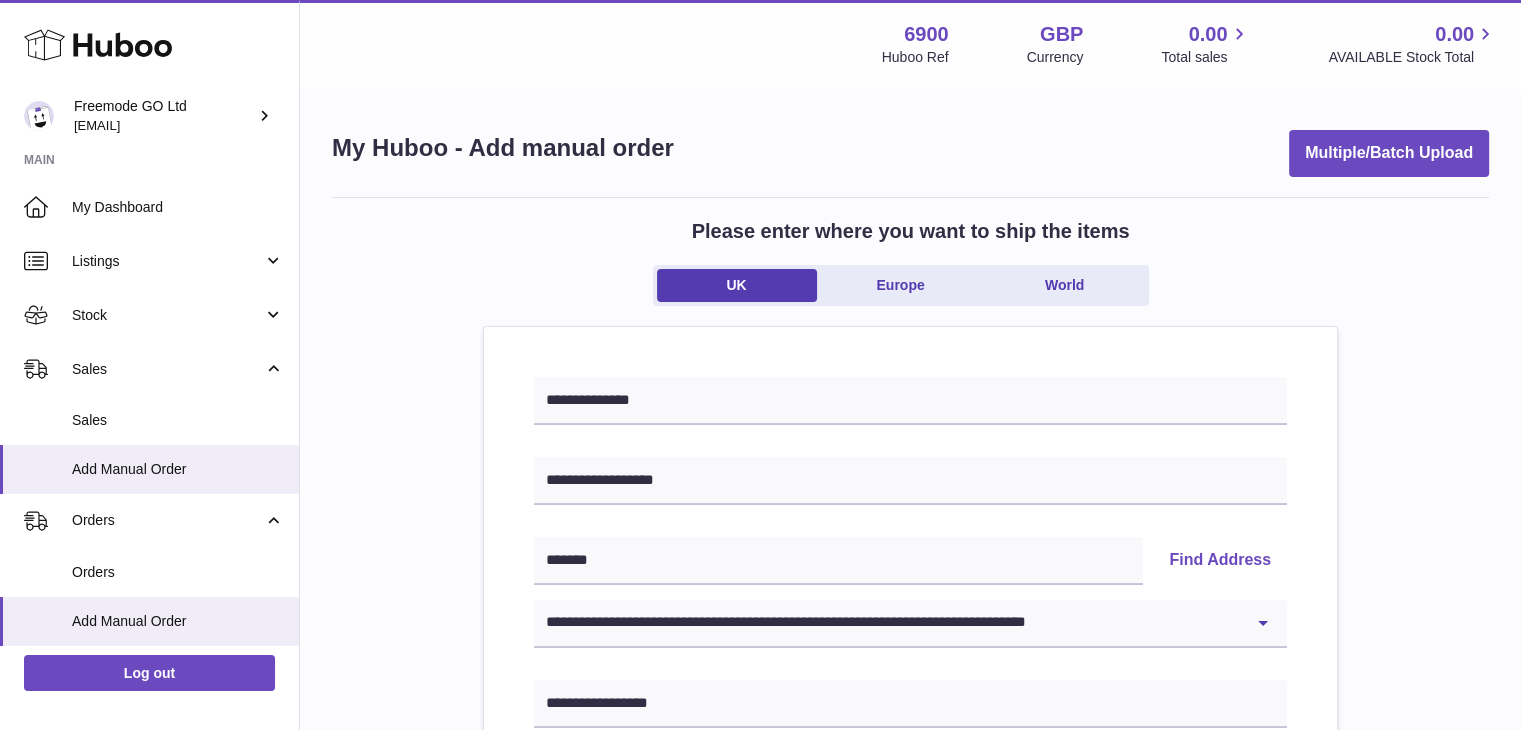 click on "**********" at bounding box center [910, 925] 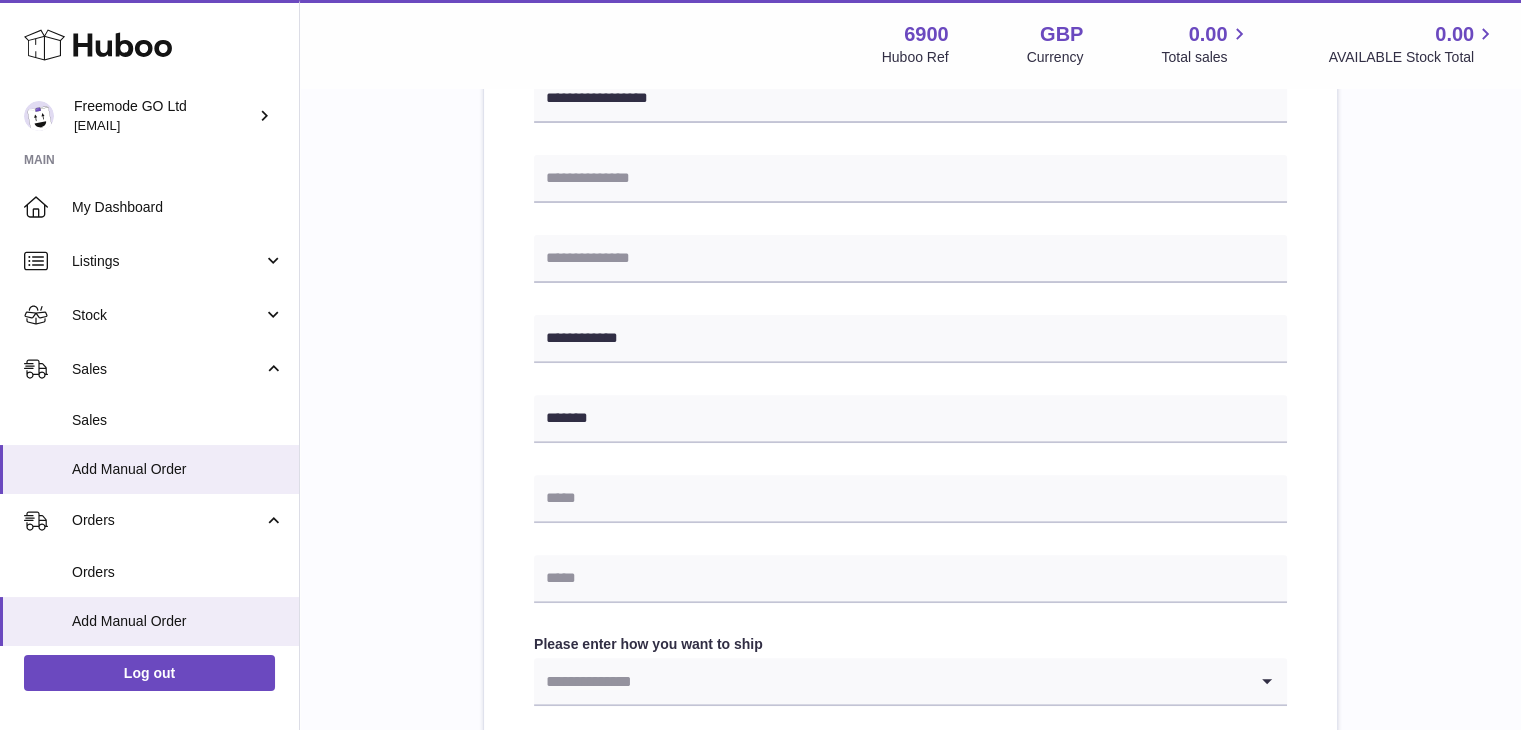 scroll, scrollTop: 664, scrollLeft: 0, axis: vertical 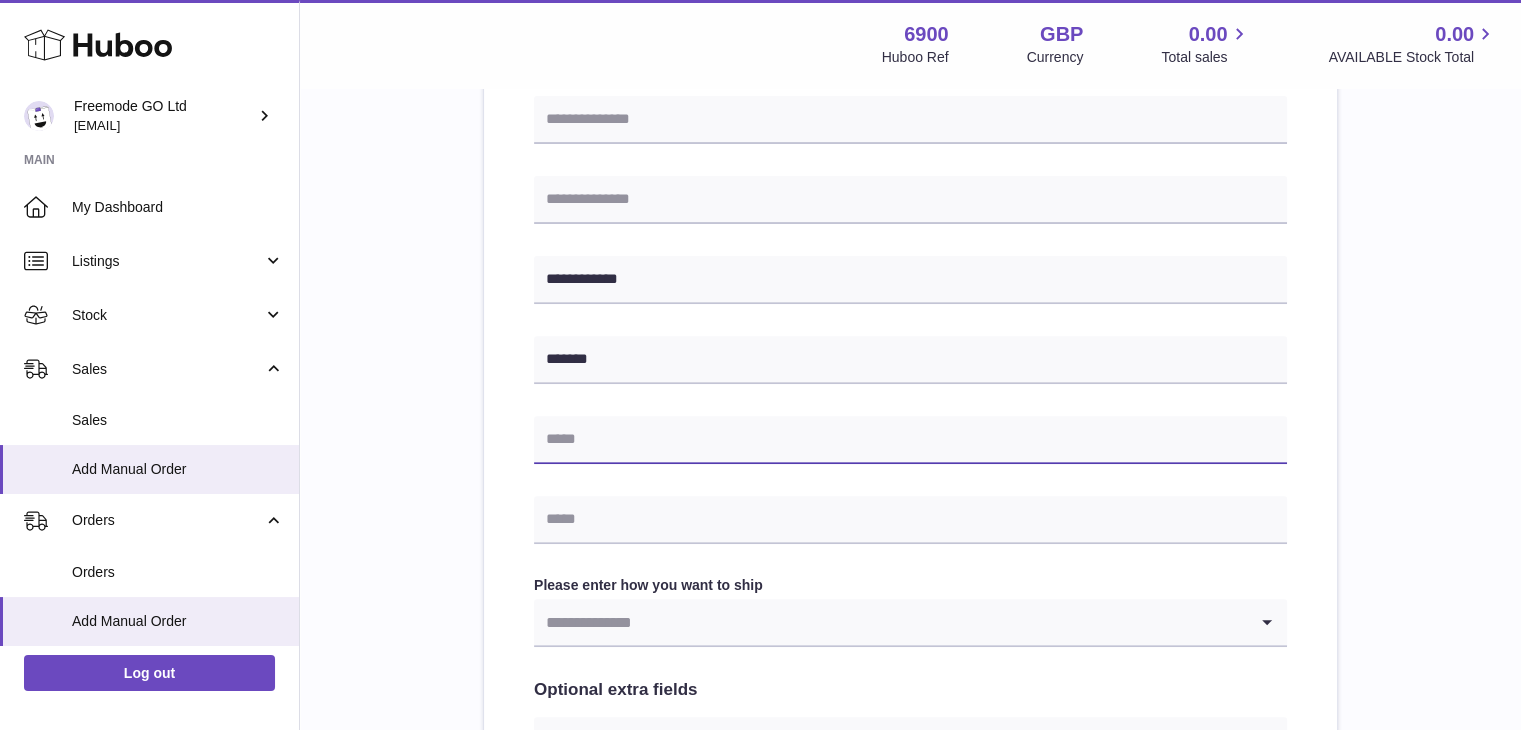 click at bounding box center (910, 440) 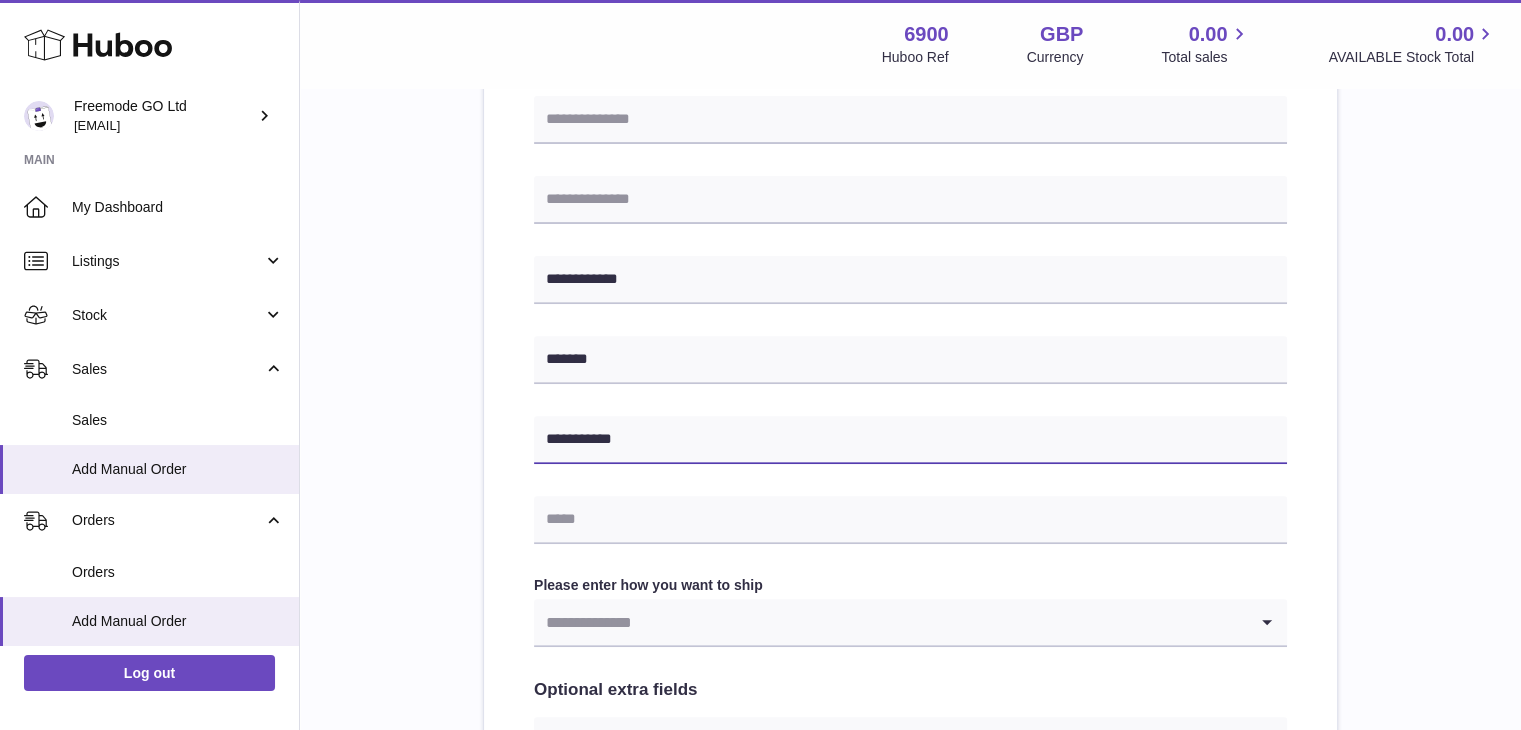 type on "**********" 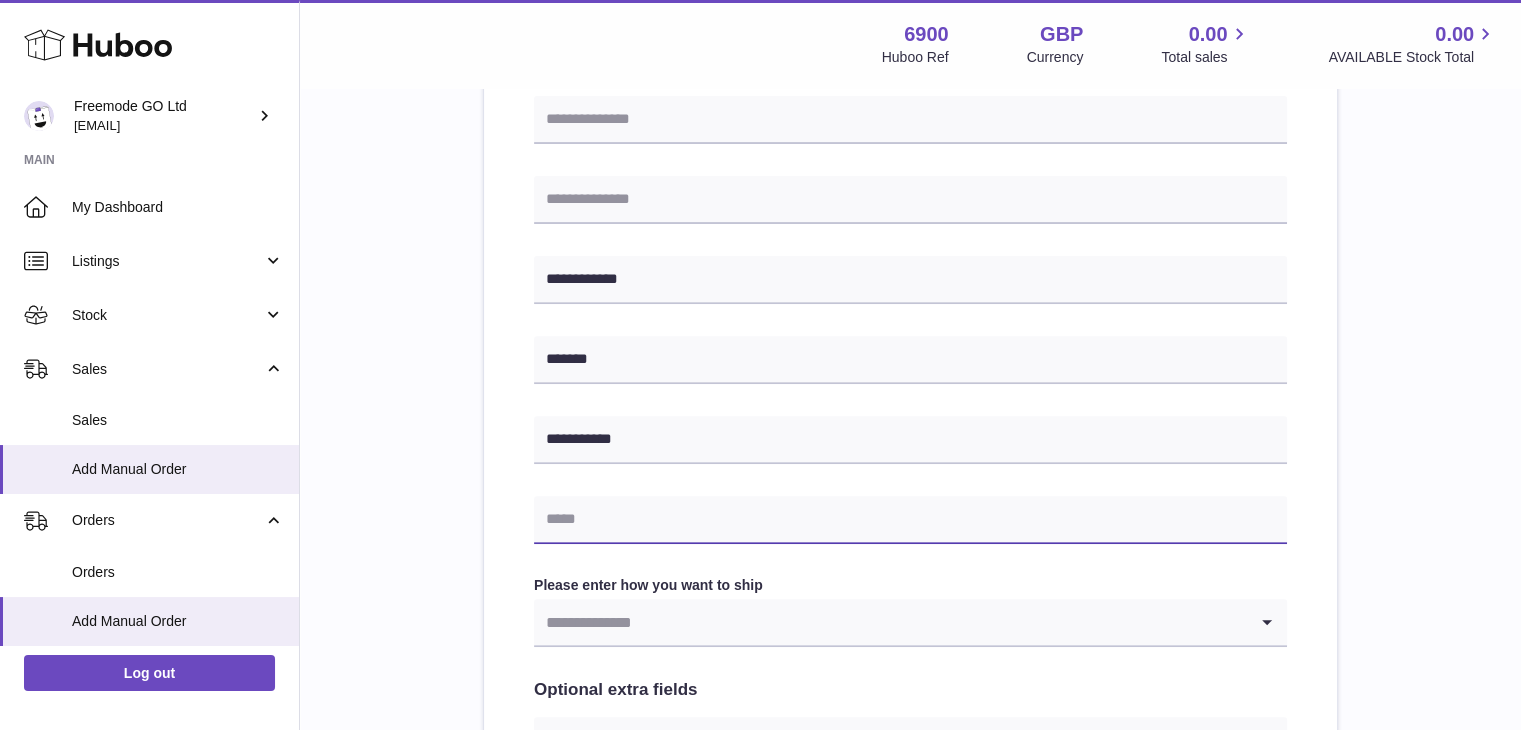 click at bounding box center [910, 520] 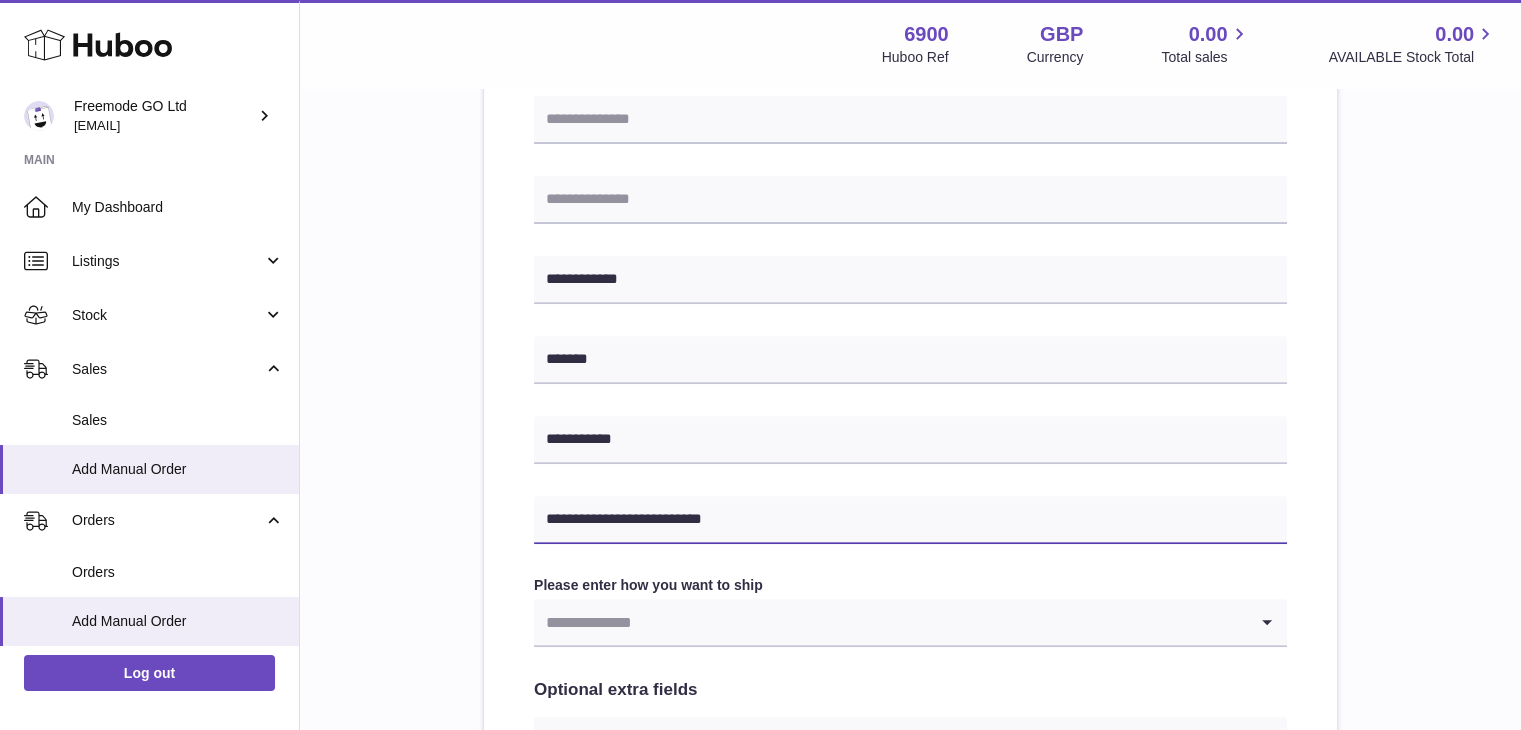 type on "**********" 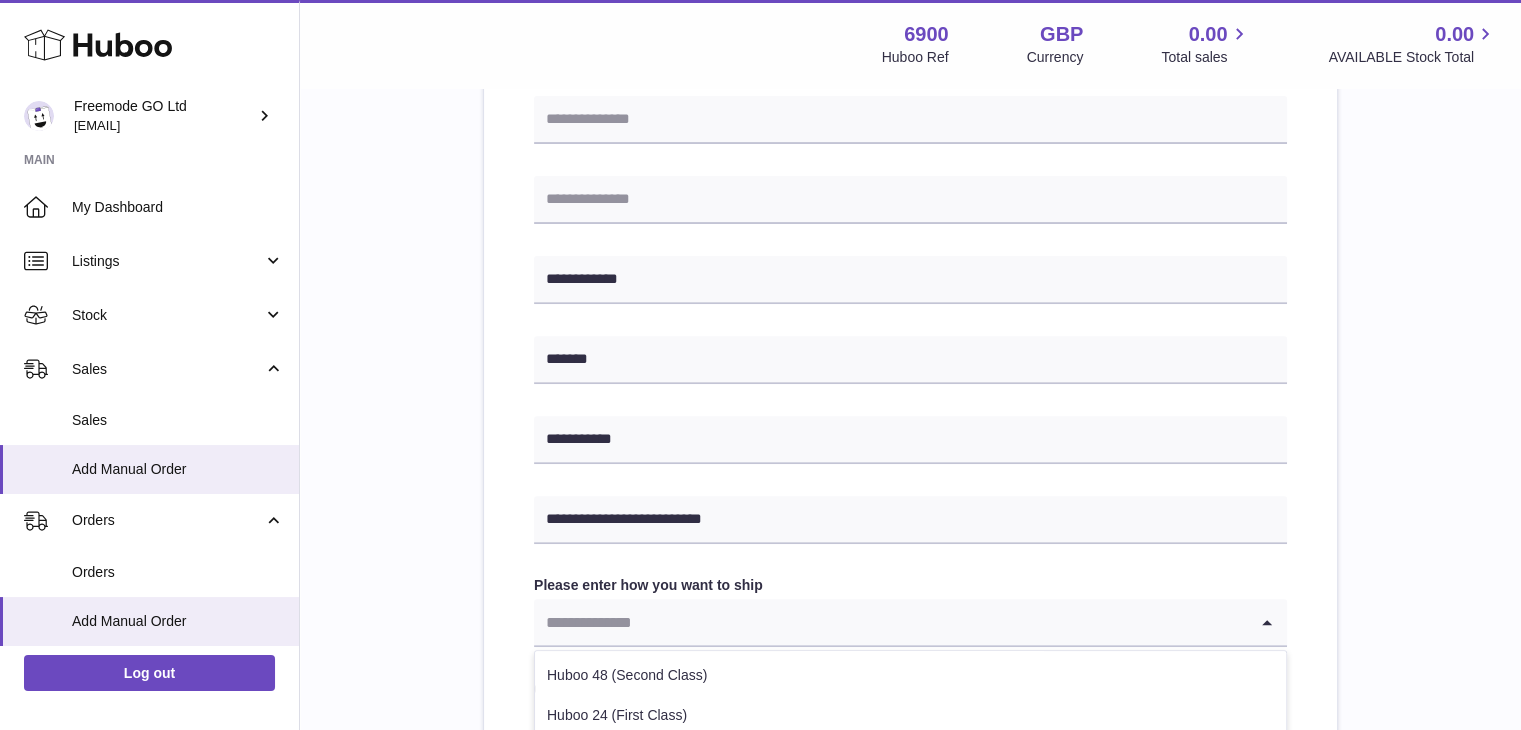 click at bounding box center [890, 622] 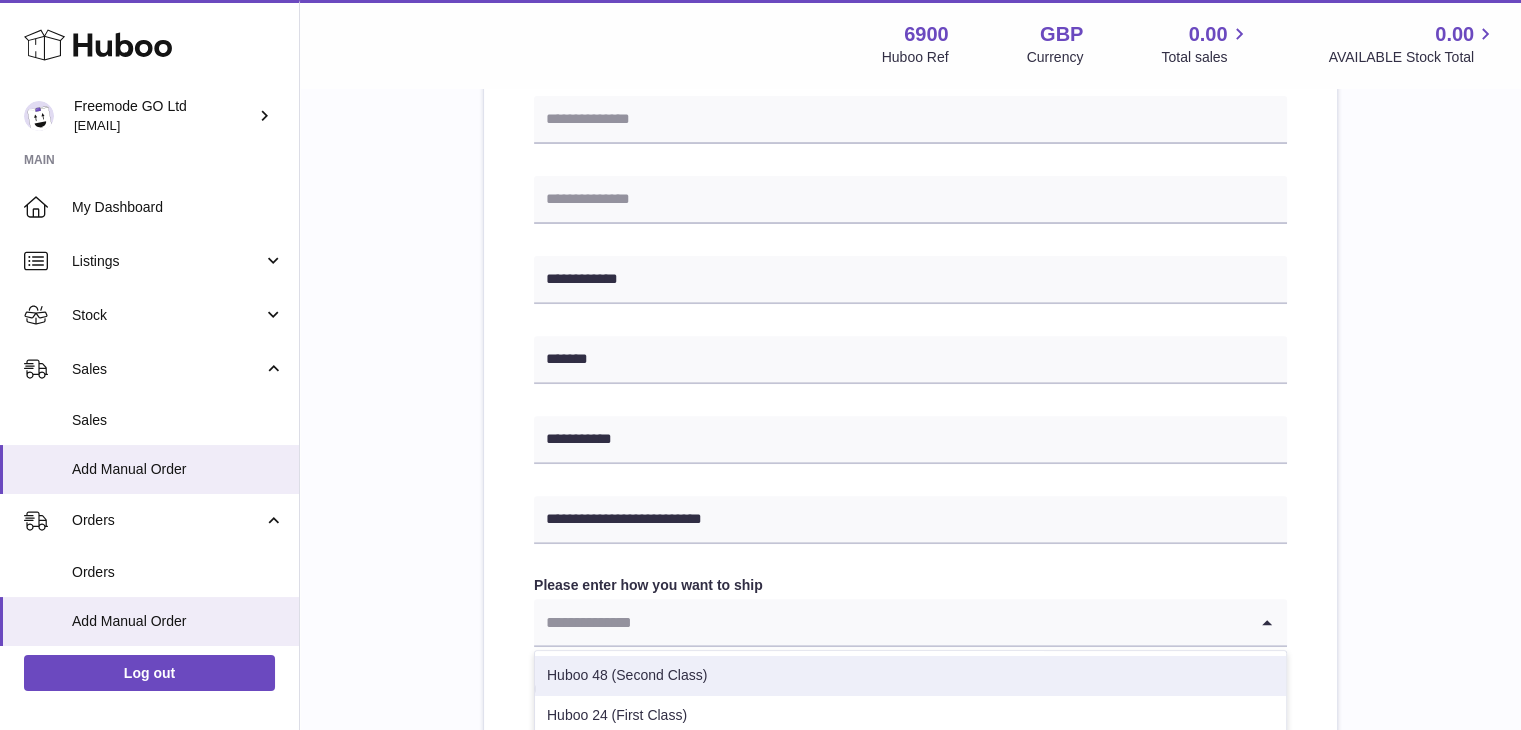 click on "Huboo 48 (Second Class)" at bounding box center (910, 676) 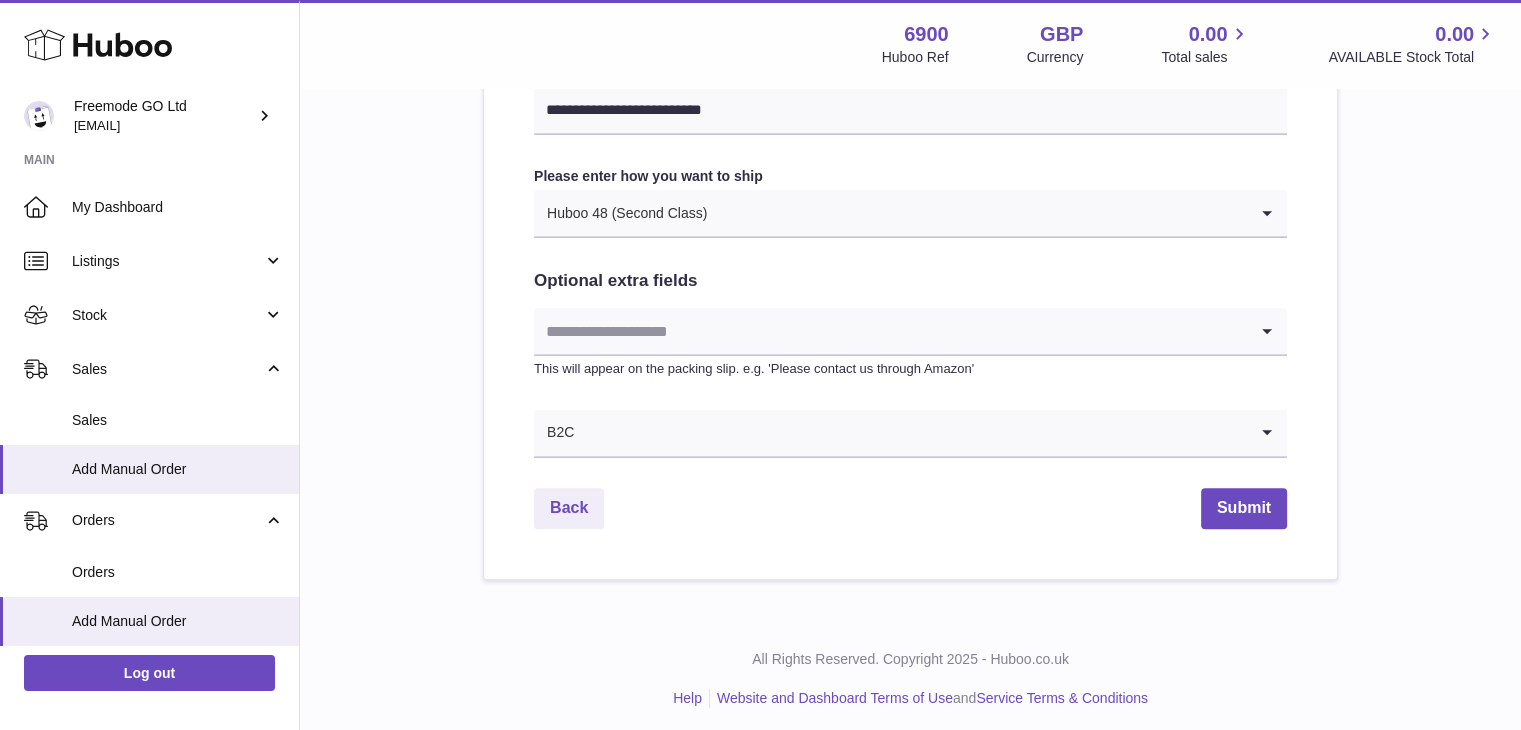 scroll, scrollTop: 1080, scrollLeft: 0, axis: vertical 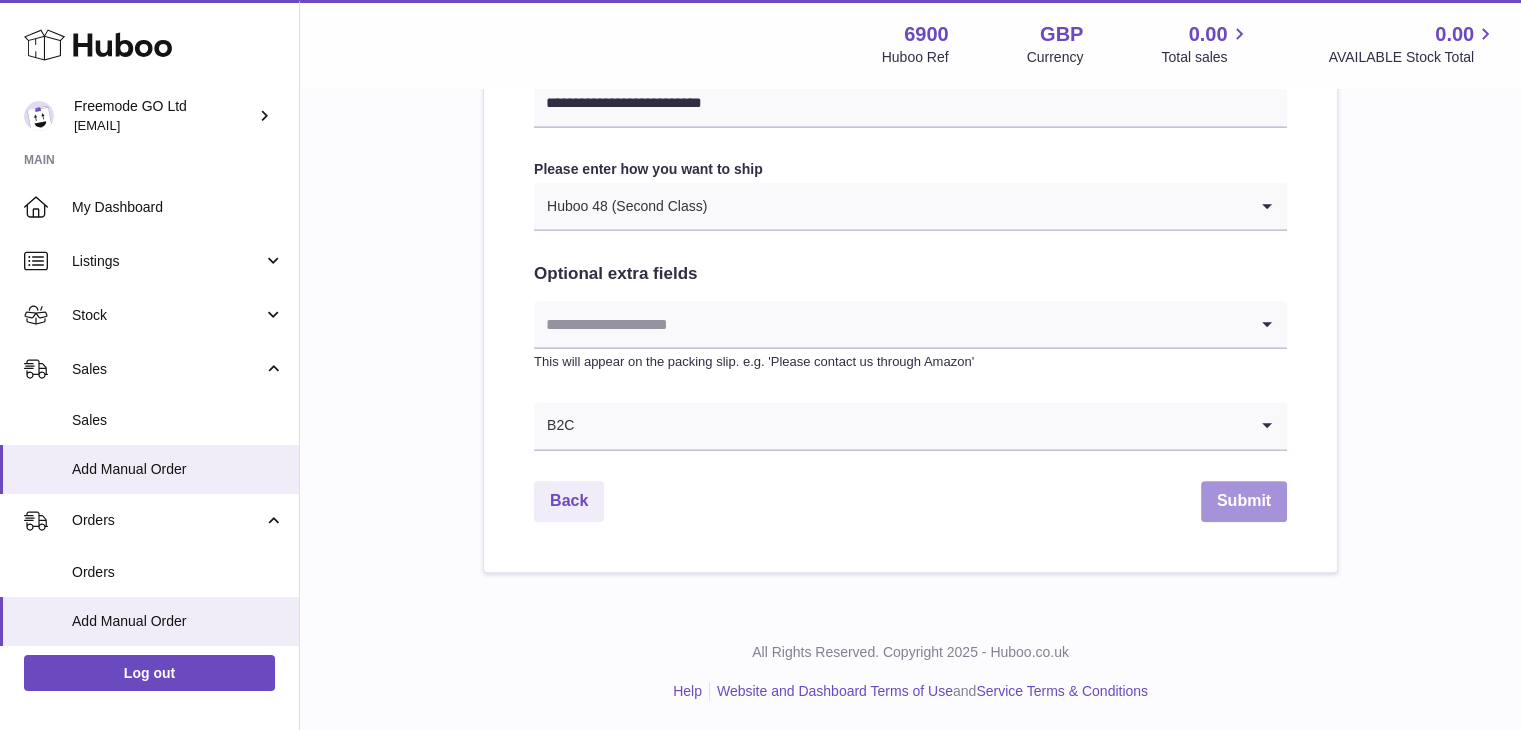 click on "Submit" at bounding box center (1244, 501) 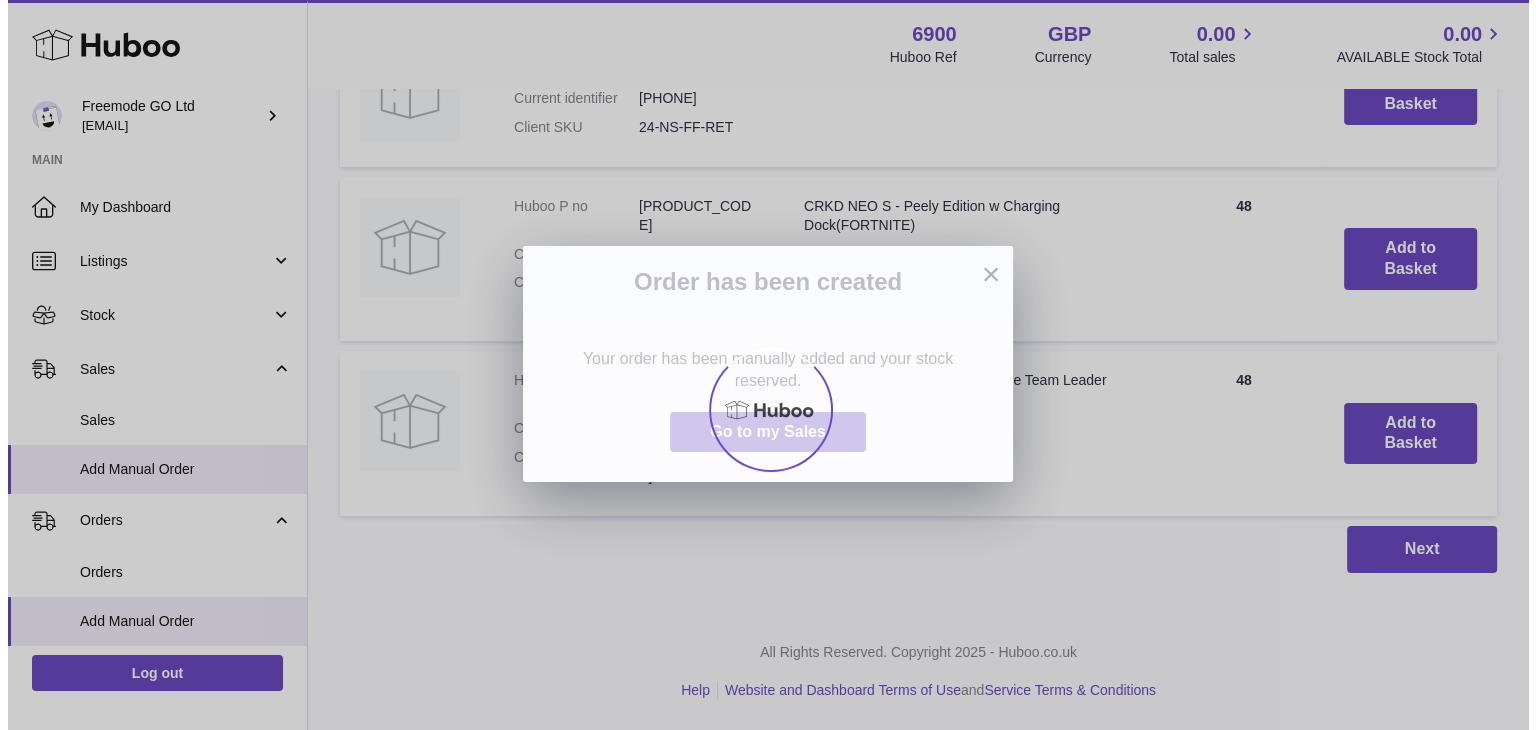 scroll, scrollTop: 0, scrollLeft: 0, axis: both 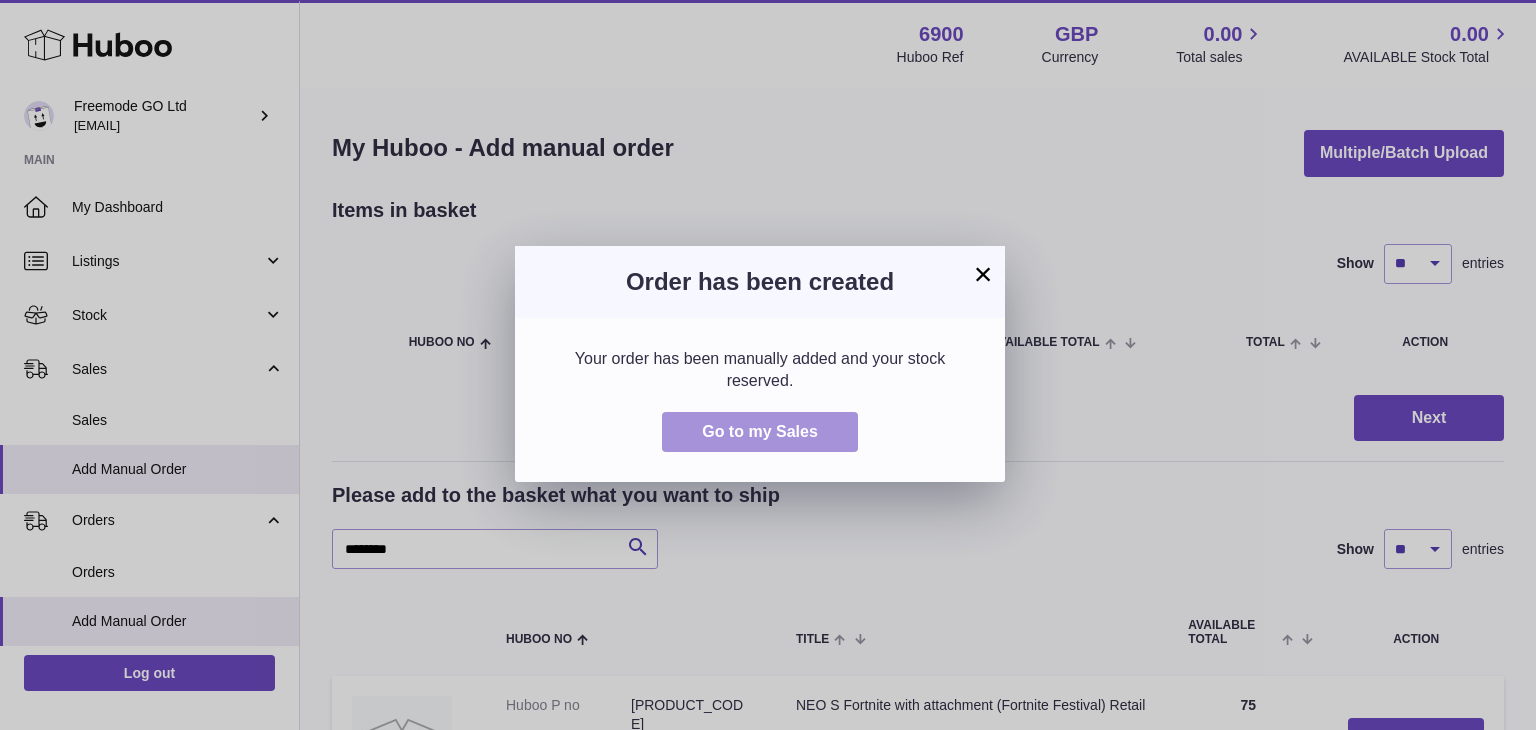 click on "Go to my Sales" at bounding box center (760, 431) 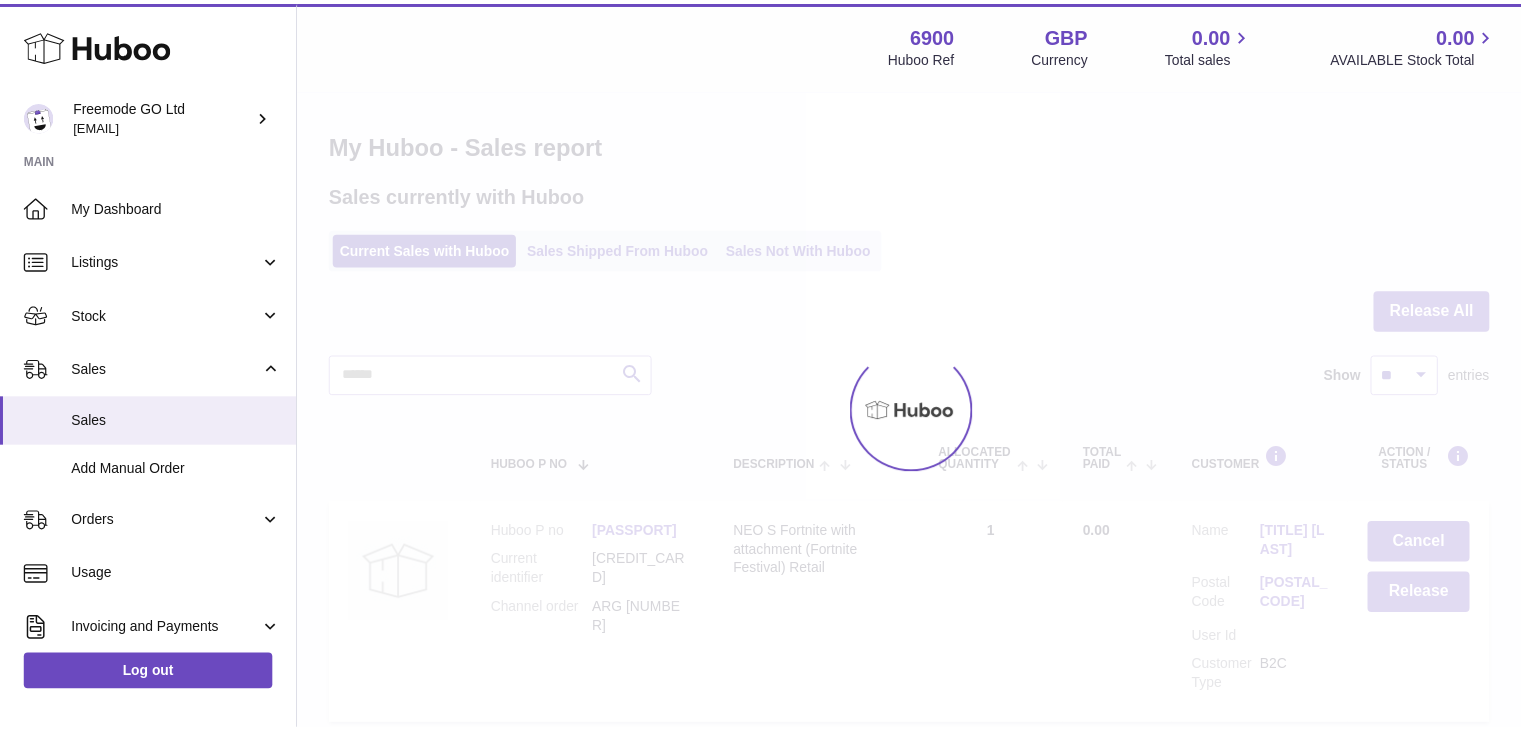 scroll, scrollTop: 0, scrollLeft: 0, axis: both 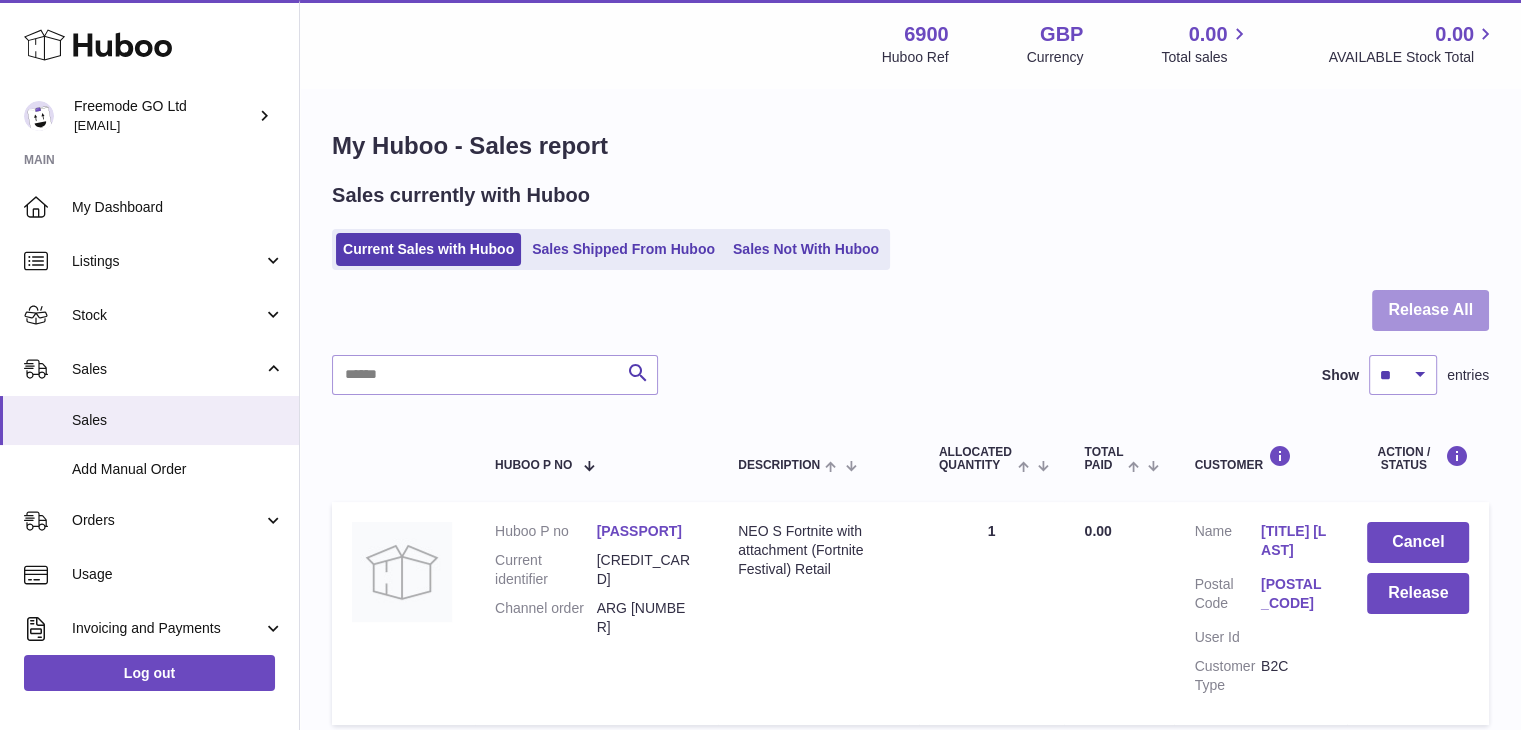 click on "Release All" at bounding box center [1430, 310] 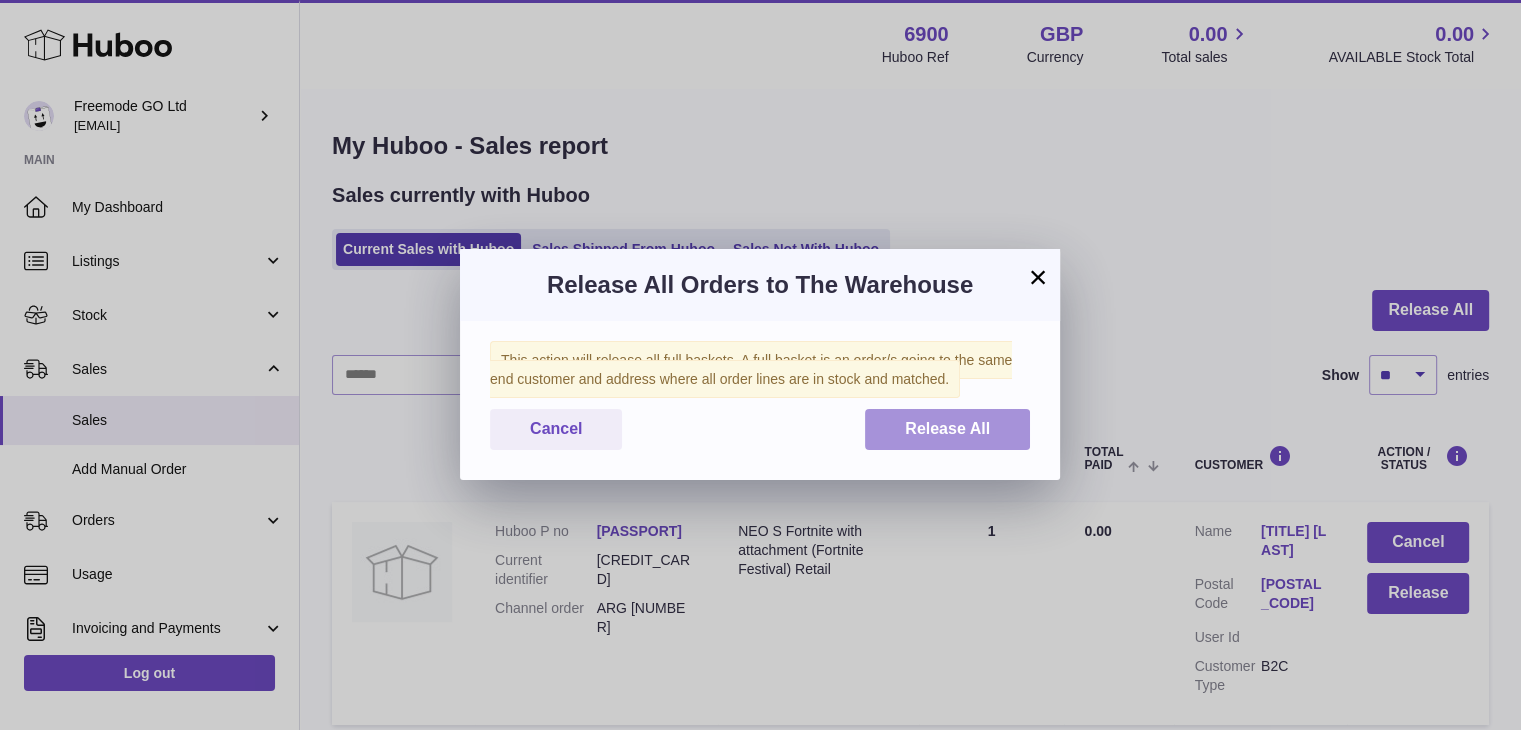 click on "Release All" at bounding box center [947, 428] 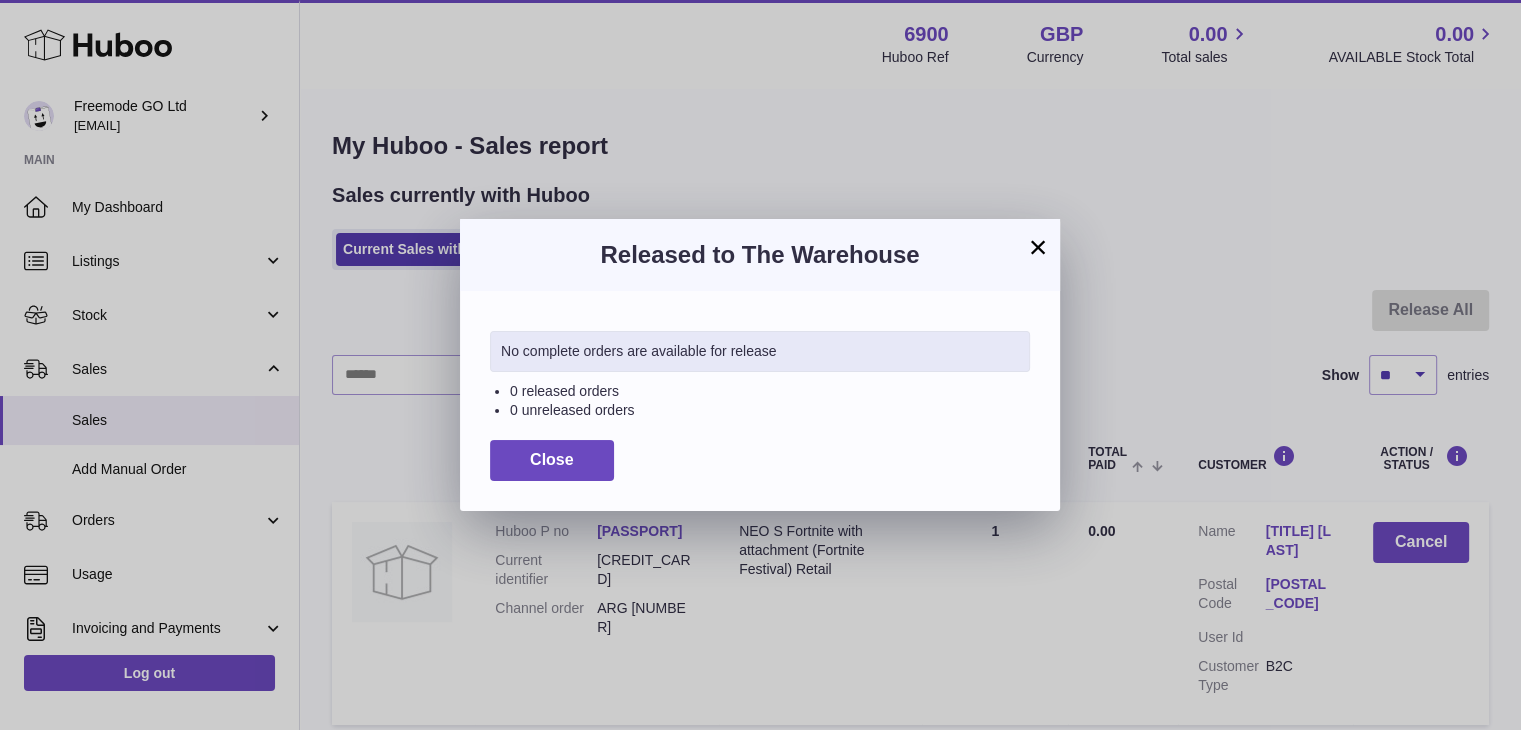 click on "No complete orders are available for release
0 released orders
0 unreleased orders
Close" at bounding box center [760, 400] 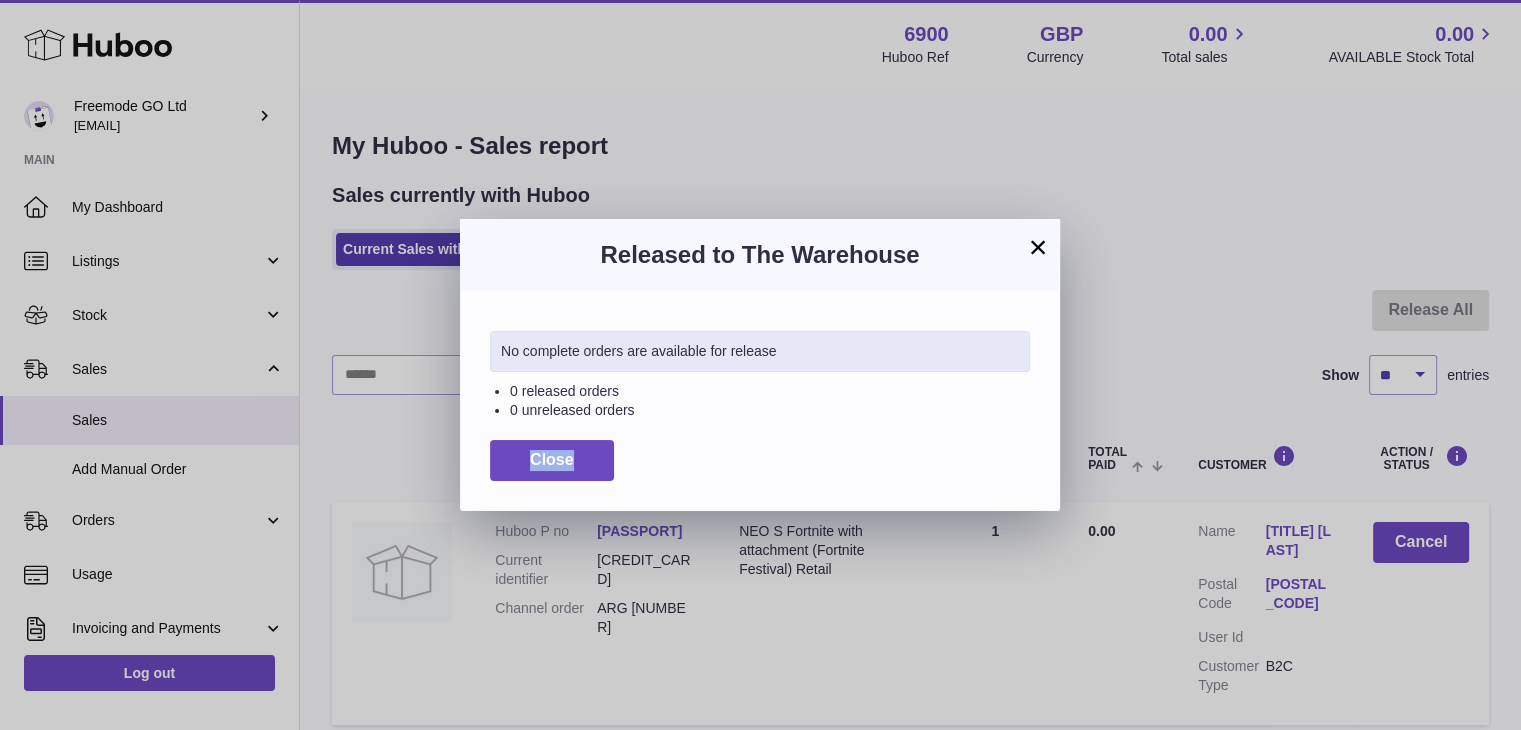 click on "No complete orders are available for release
0 released orders
0 unreleased orders
Close" at bounding box center (760, 400) 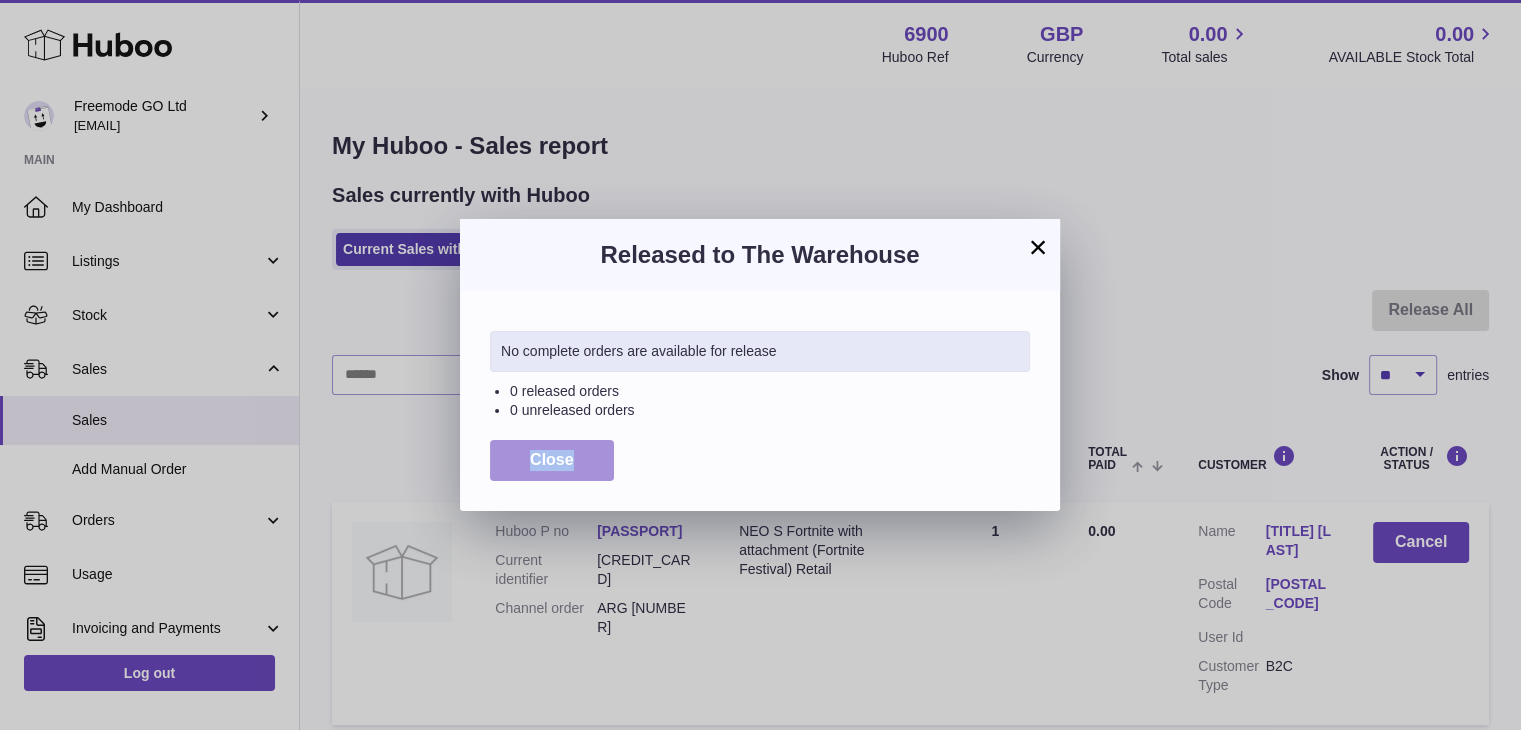 click on "Close" at bounding box center (552, 460) 